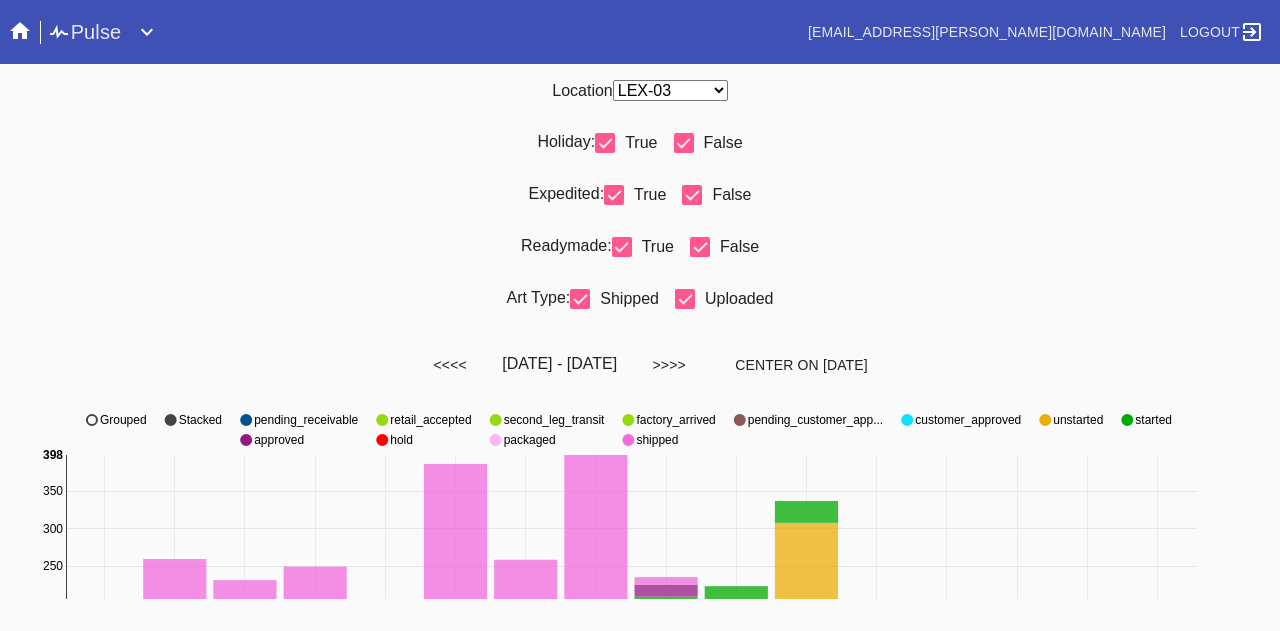 select on "number:31" 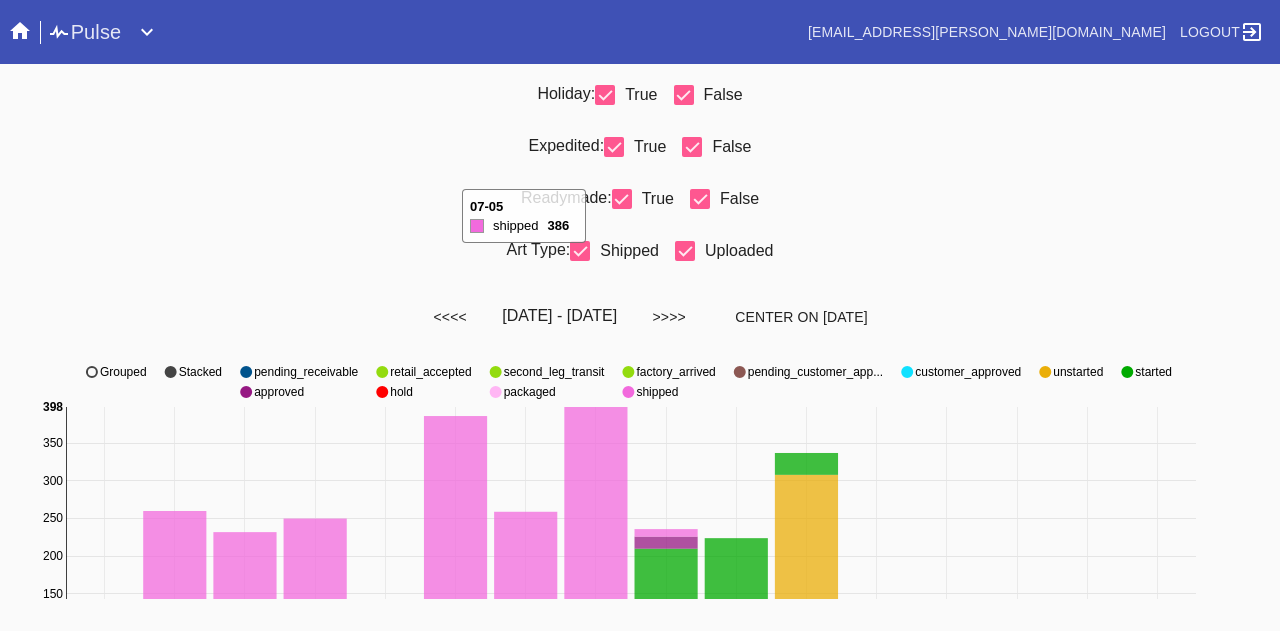 scroll, scrollTop: 0, scrollLeft: 0, axis: both 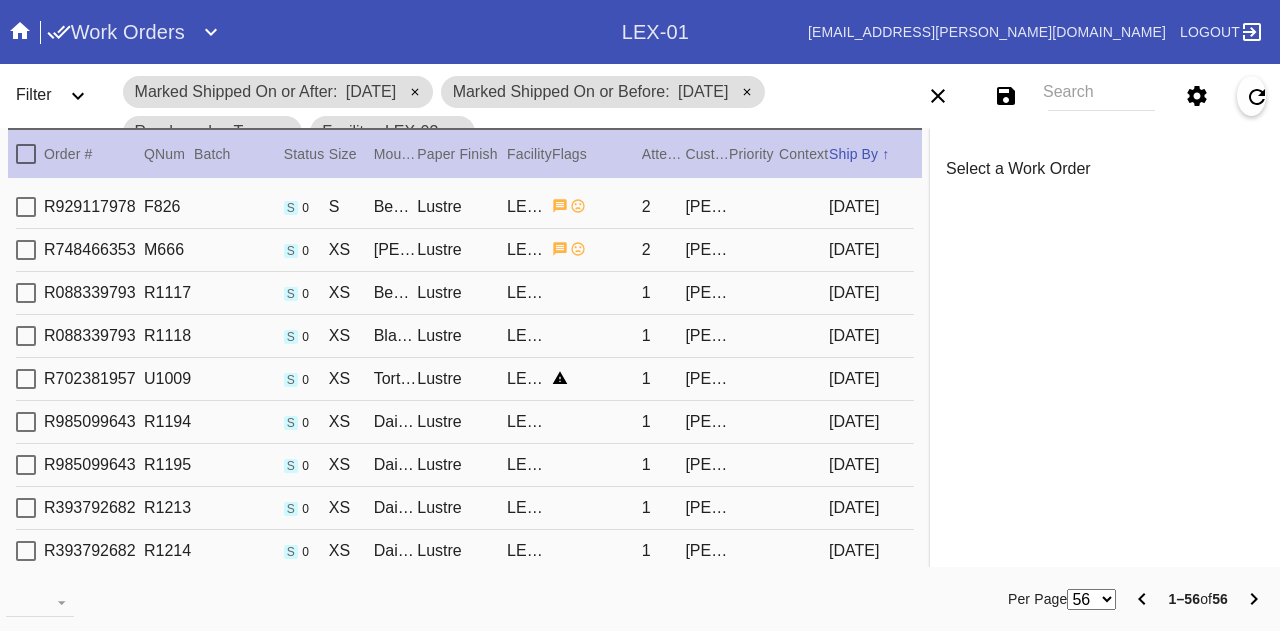 click on "Search" at bounding box center [1101, 96] 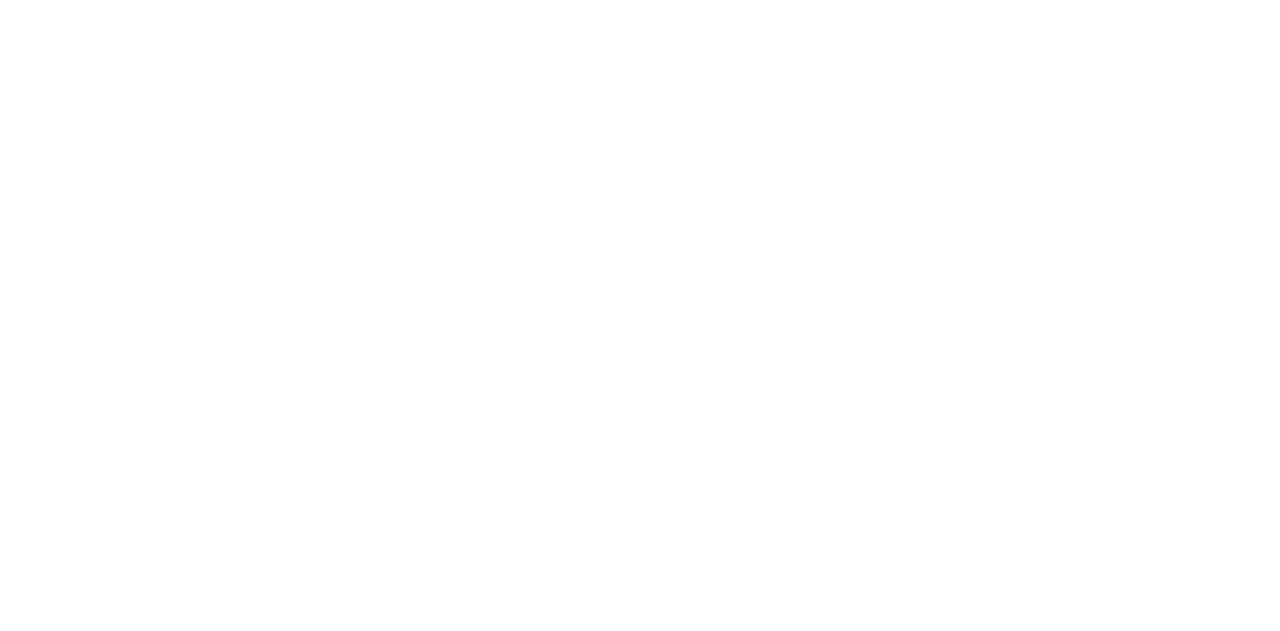 scroll, scrollTop: 0, scrollLeft: 0, axis: both 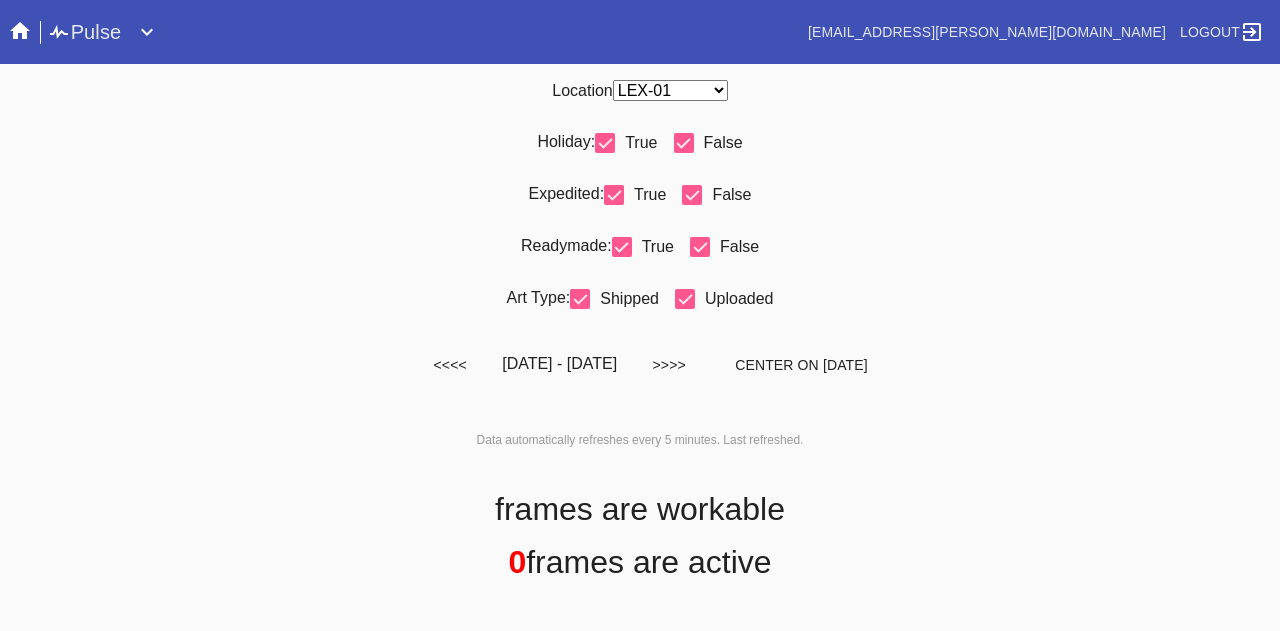 click on "Any Location DCA-05 ELP-01 LAS-01 LEX-01 LEX-03" at bounding box center [670, 90] 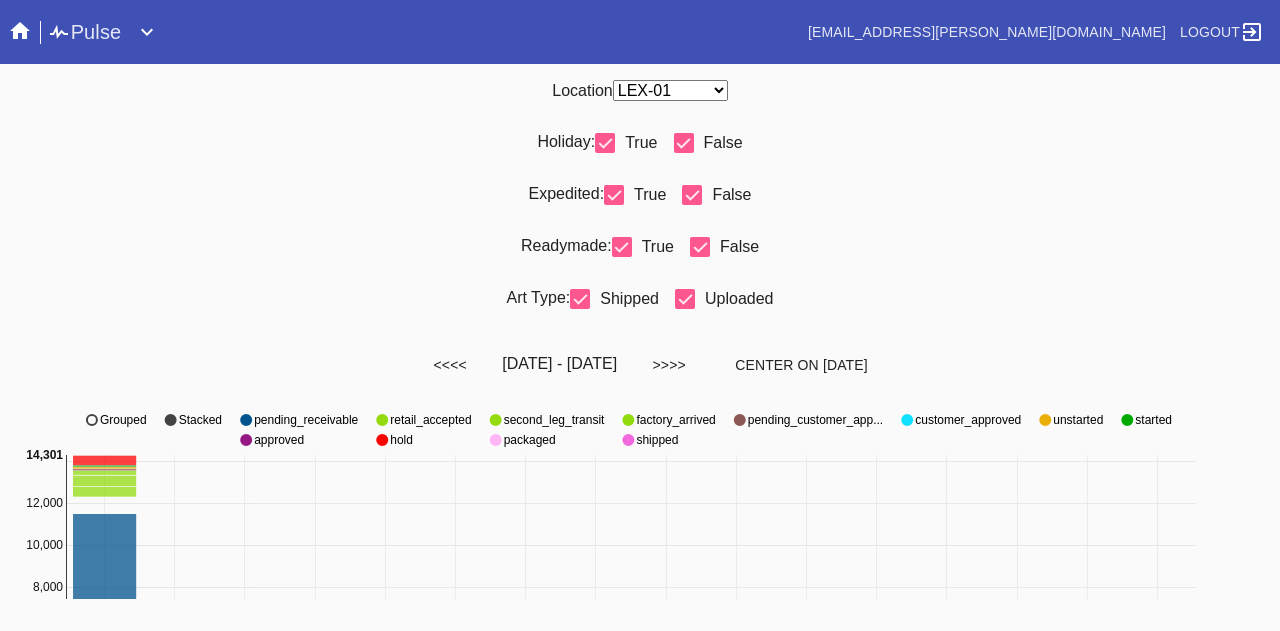 select on "number:31" 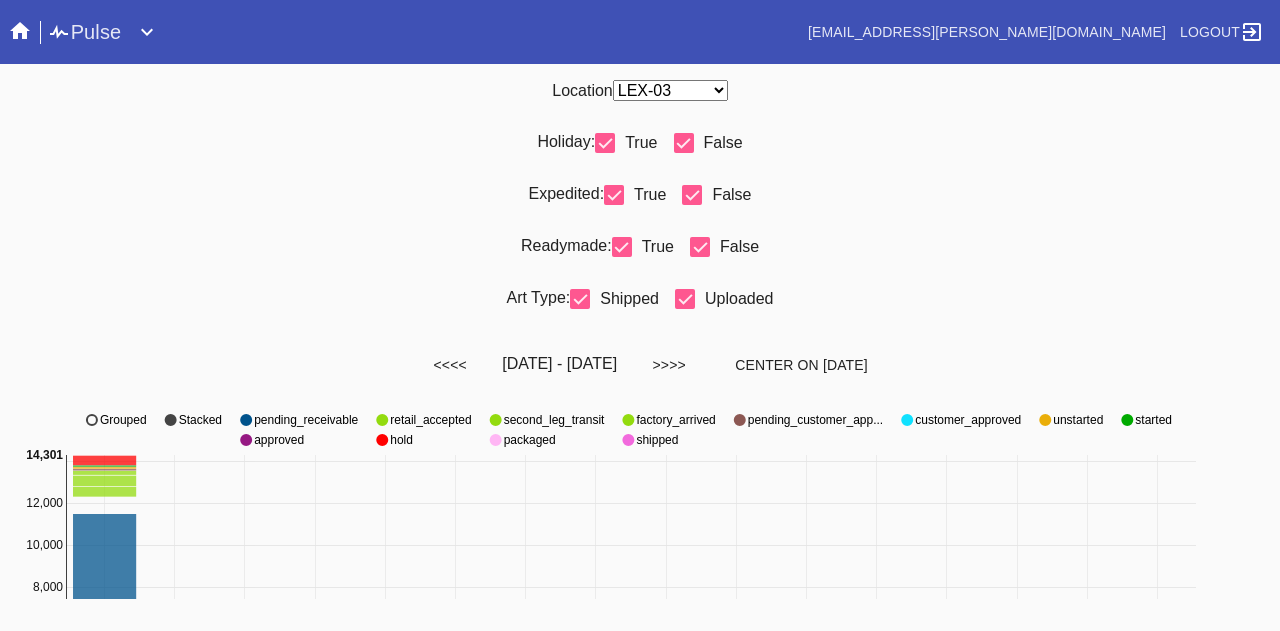 click on "Any Location DCA-05 ELP-01 LAS-01 LEX-01 LEX-03" at bounding box center (670, 90) 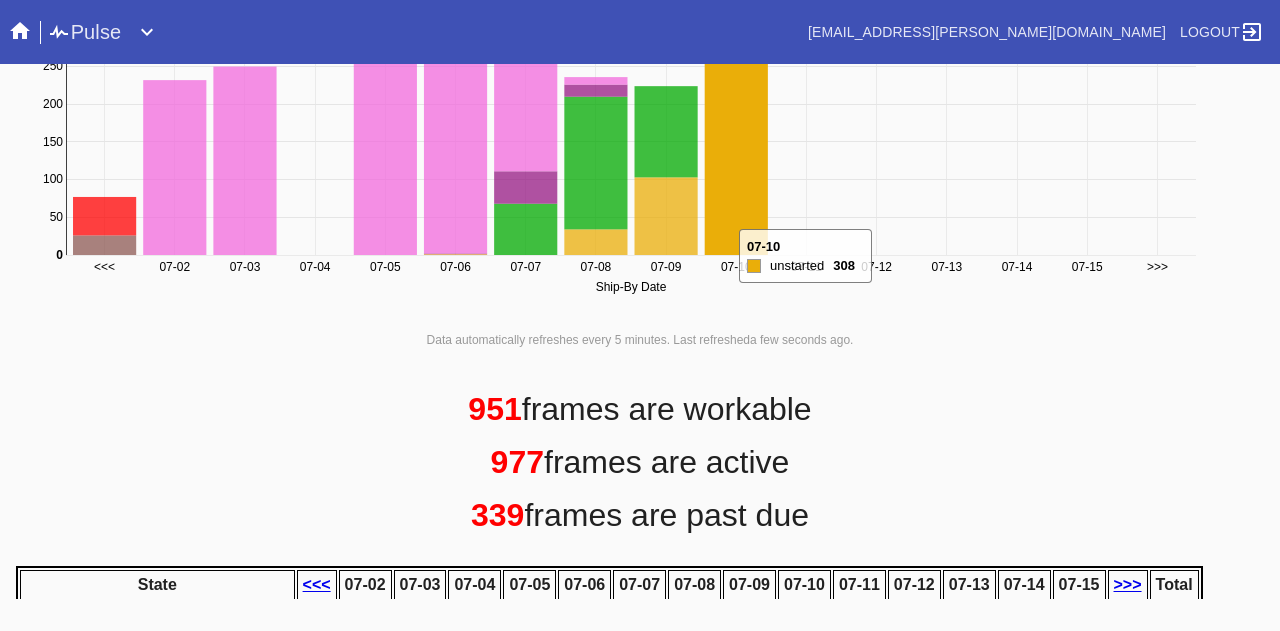 scroll, scrollTop: 0, scrollLeft: 0, axis: both 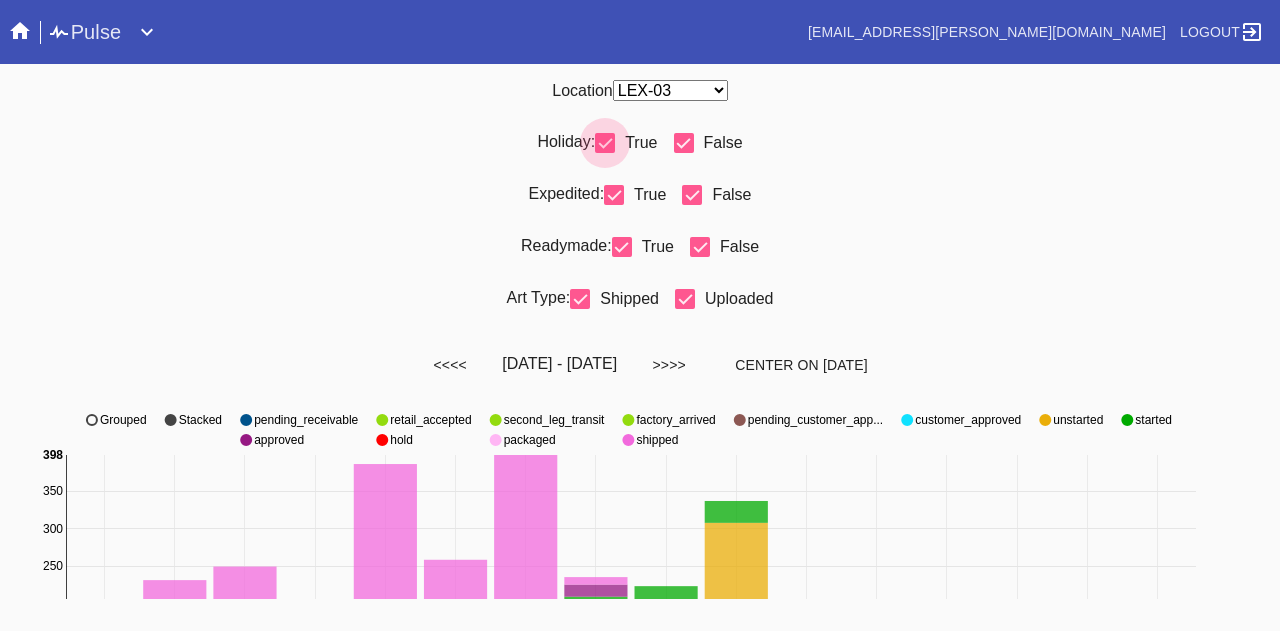 drag, startPoint x: 600, startPoint y: 137, endPoint x: 618, endPoint y: 187, distance: 53.14132 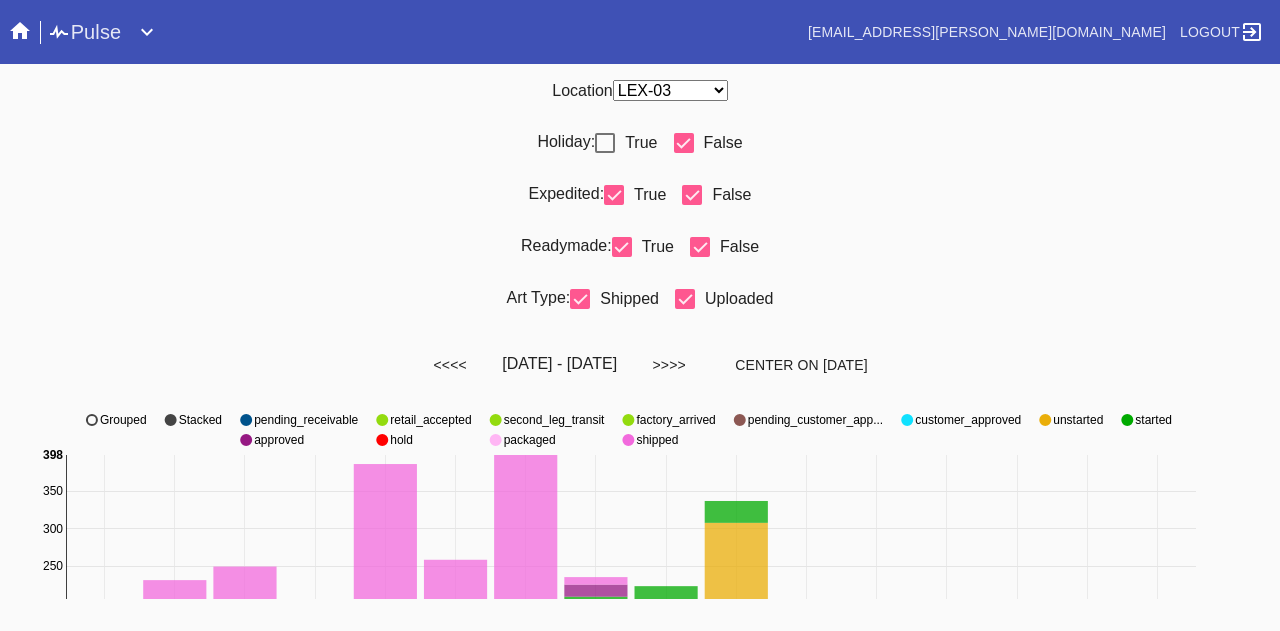 click at bounding box center [614, 195] 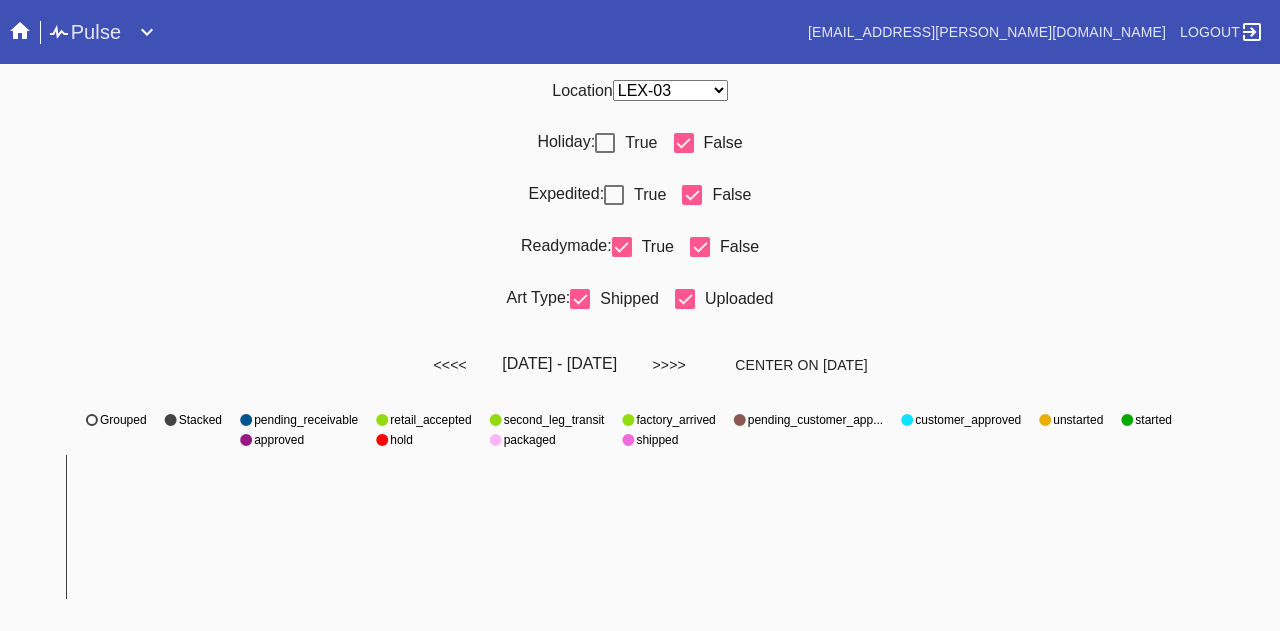 click at bounding box center (700, 247) 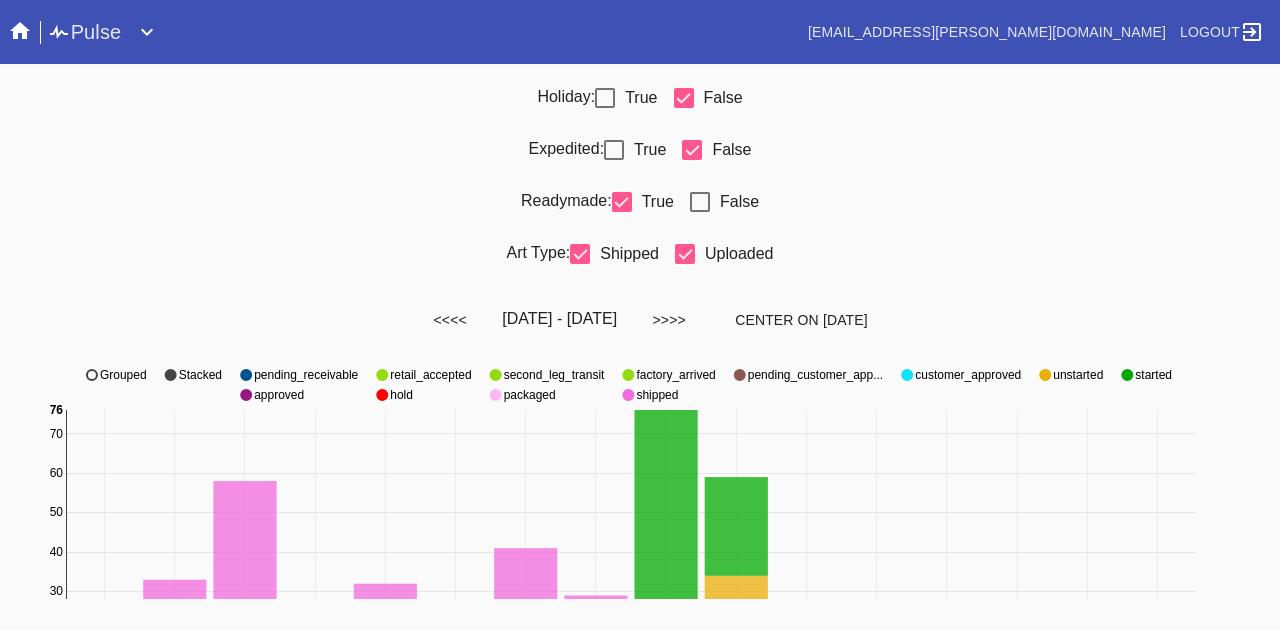 scroll, scrollTop: 0, scrollLeft: 0, axis: both 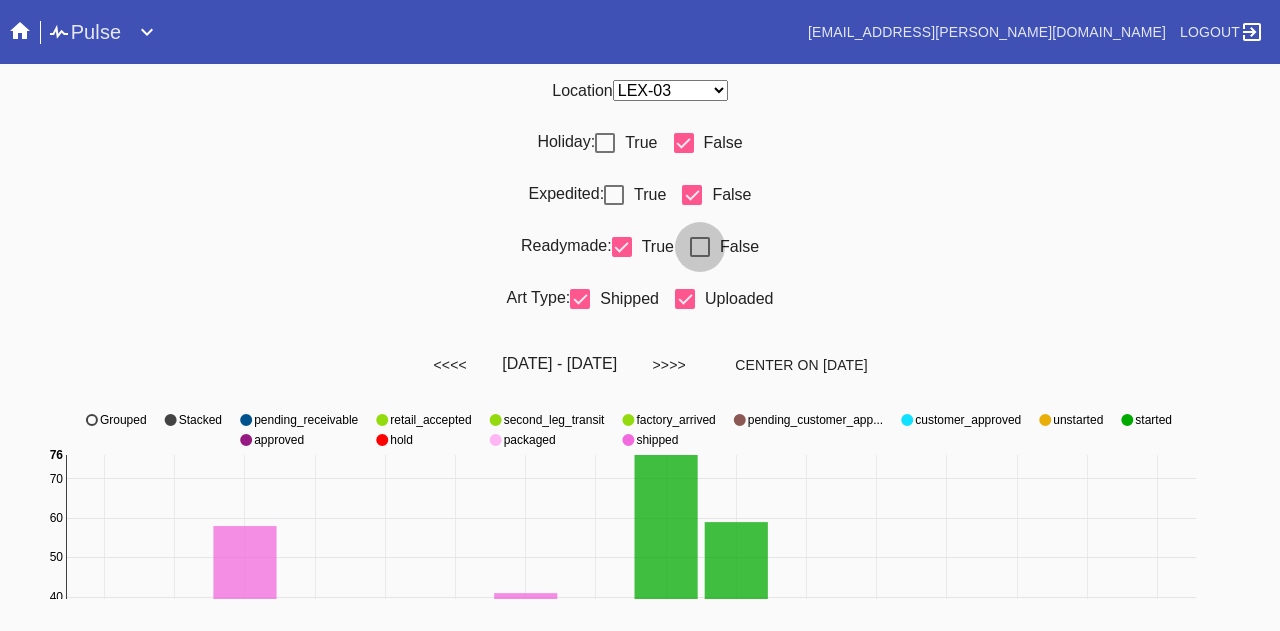 drag, startPoint x: 695, startPoint y: 237, endPoint x: 640, endPoint y: 209, distance: 61.7171 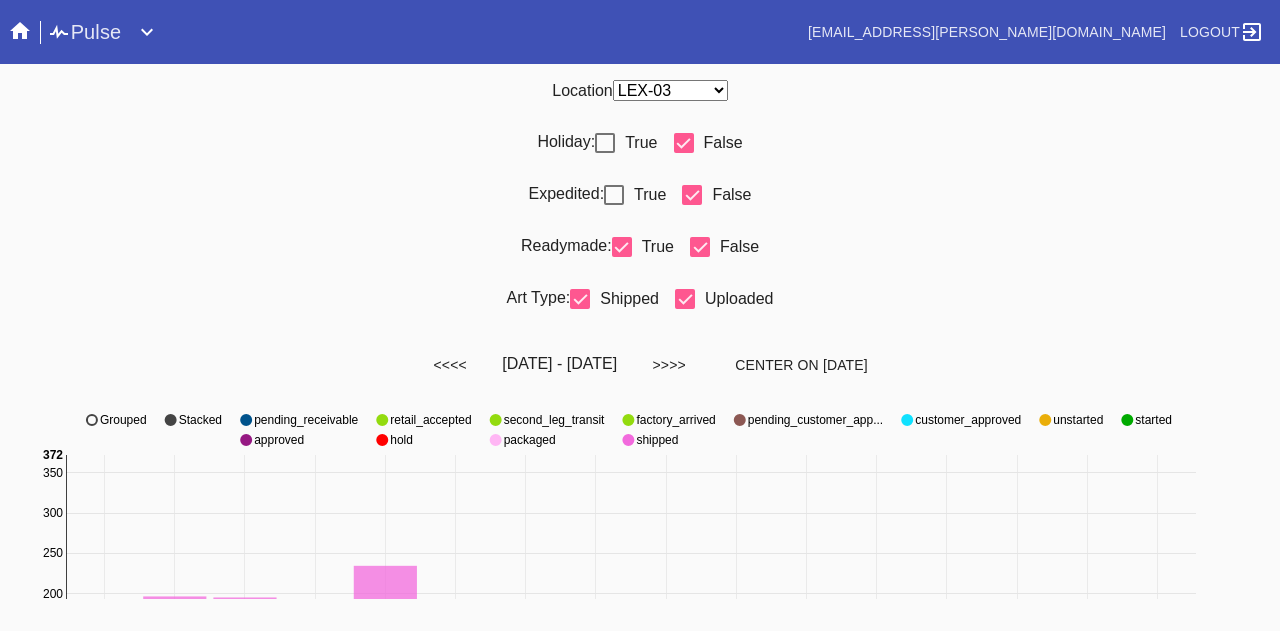 click at bounding box center [614, 195] 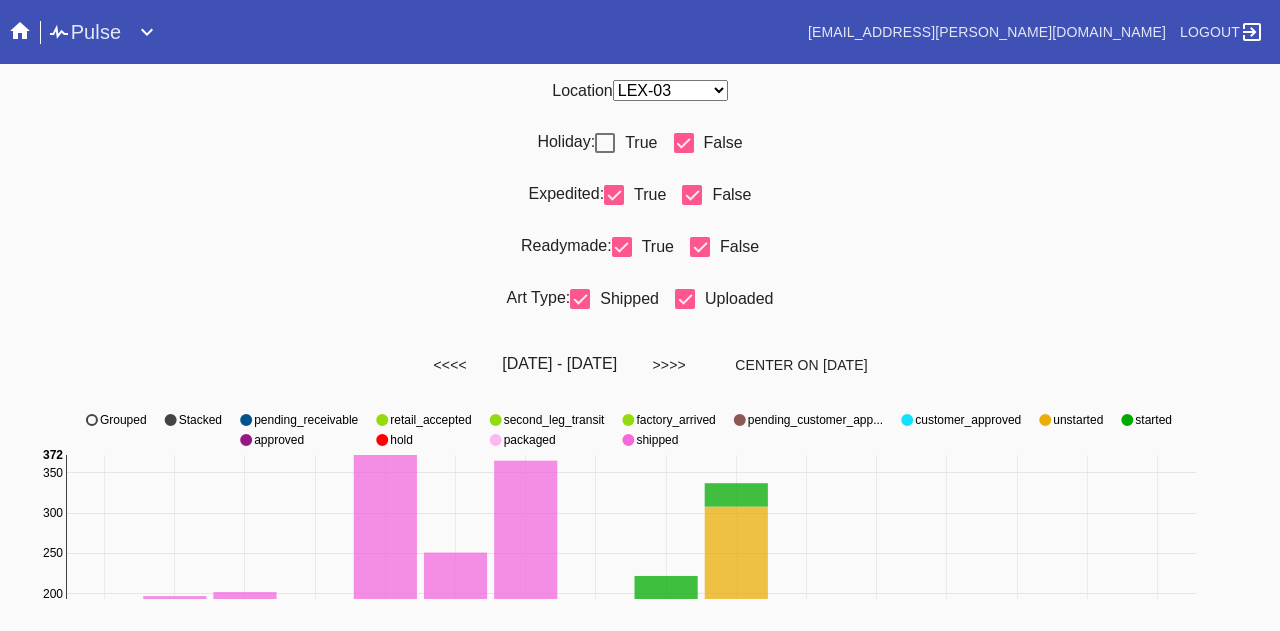 click at bounding box center (605, 143) 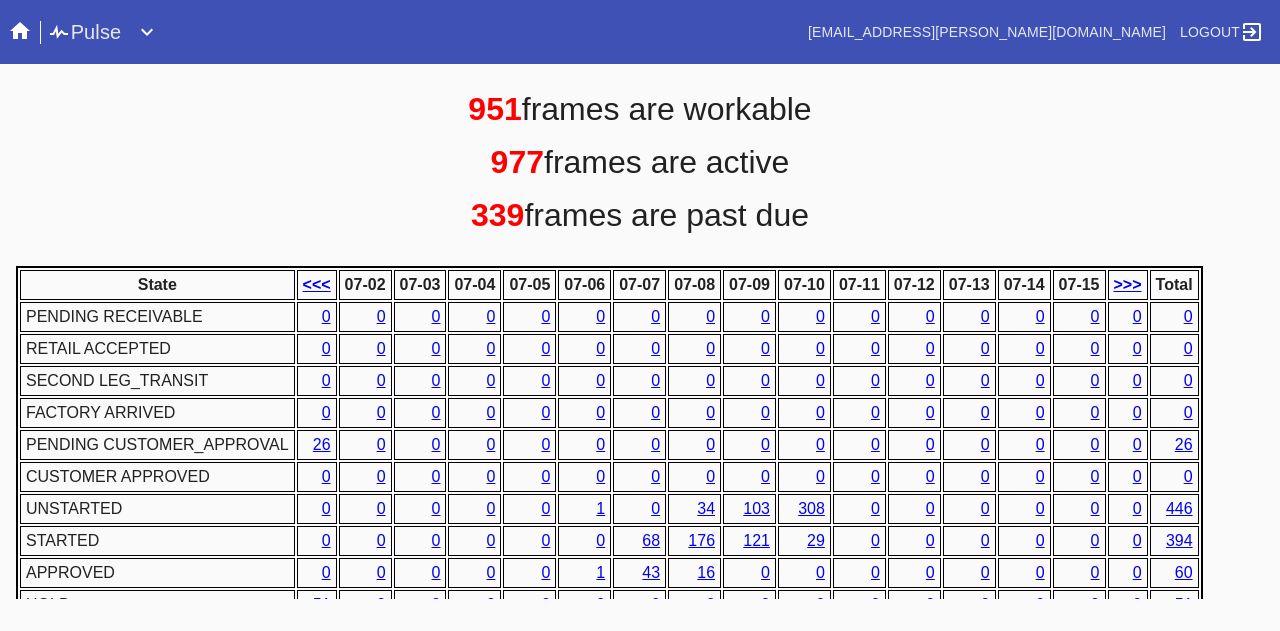 scroll, scrollTop: 1018, scrollLeft: 0, axis: vertical 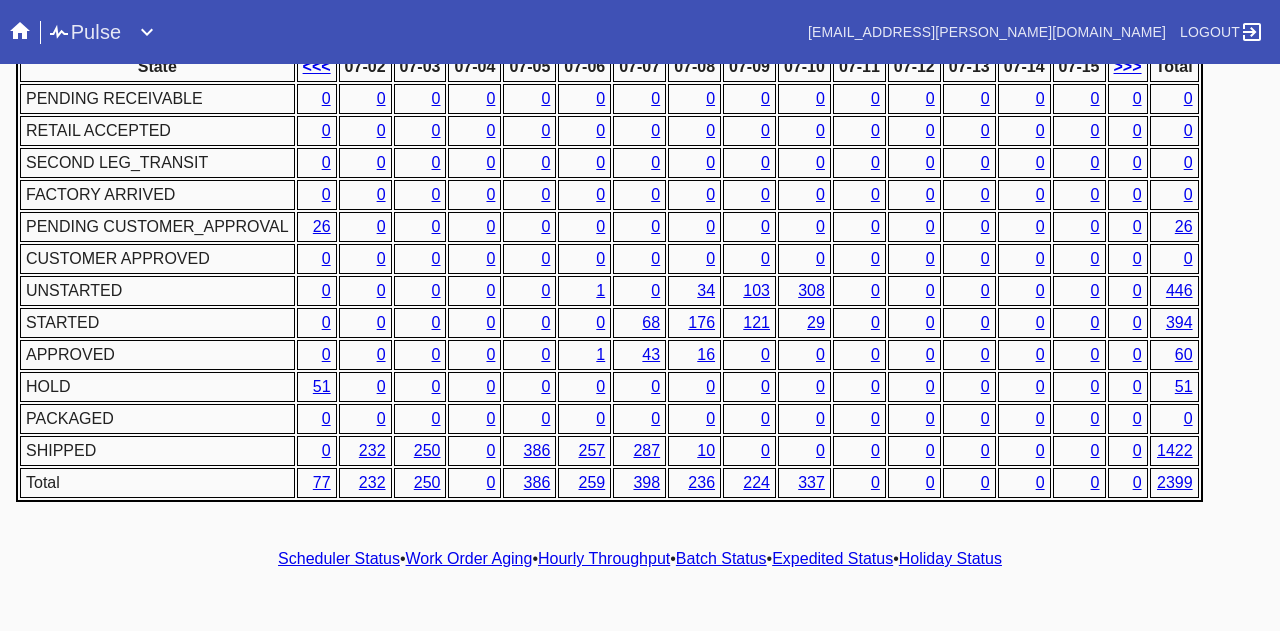 click on "1" at bounding box center [600, 290] 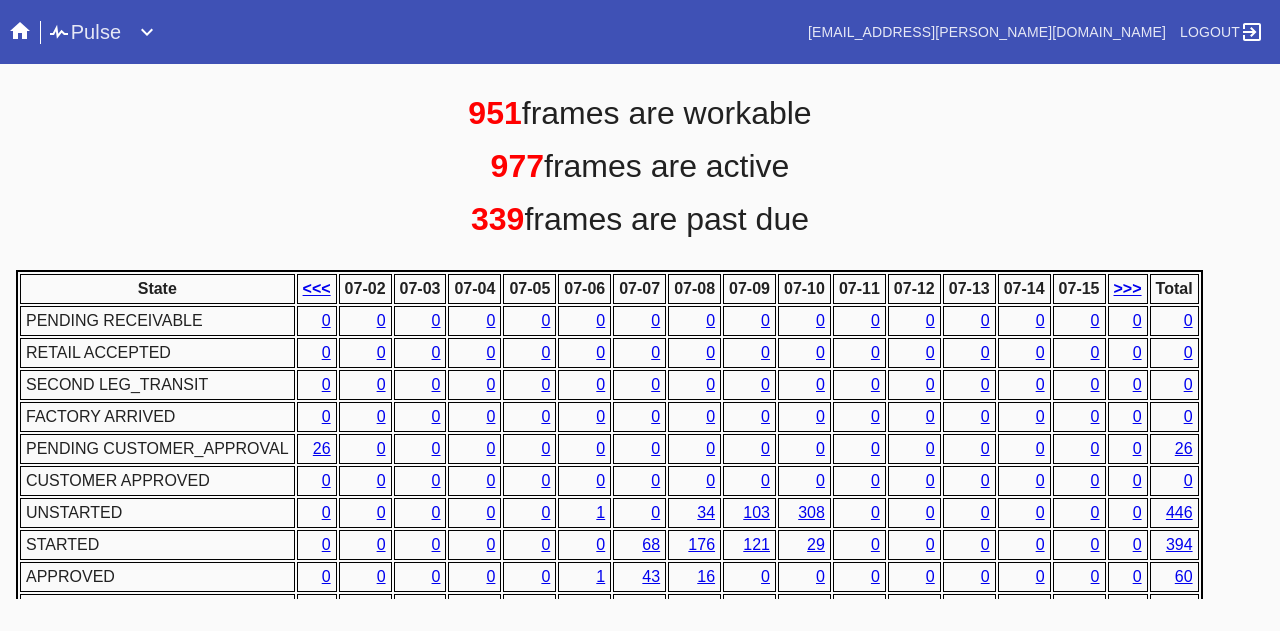 scroll, scrollTop: 618, scrollLeft: 0, axis: vertical 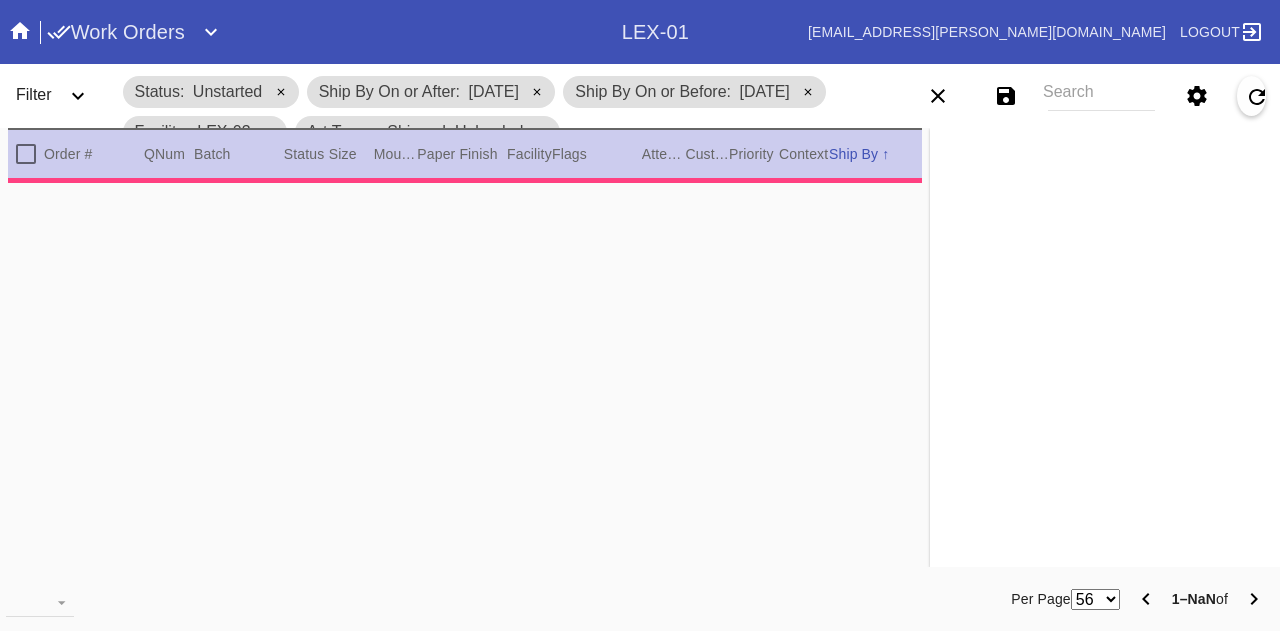 type on "***" 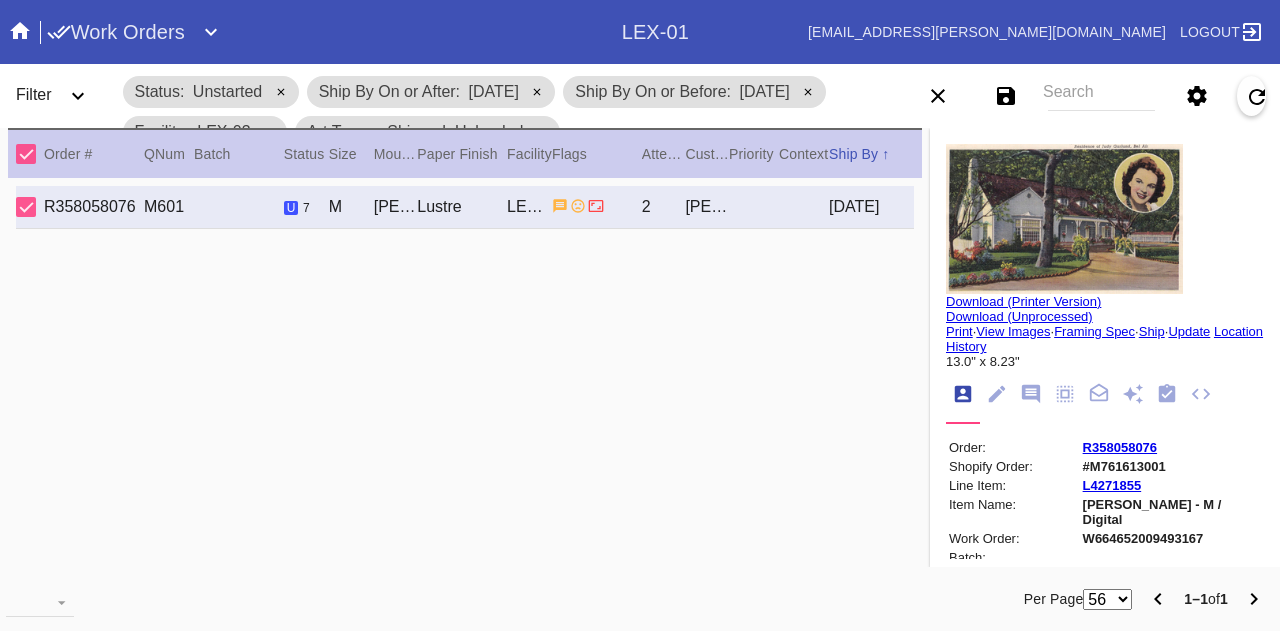 click on "Lustre" at bounding box center [462, 207] 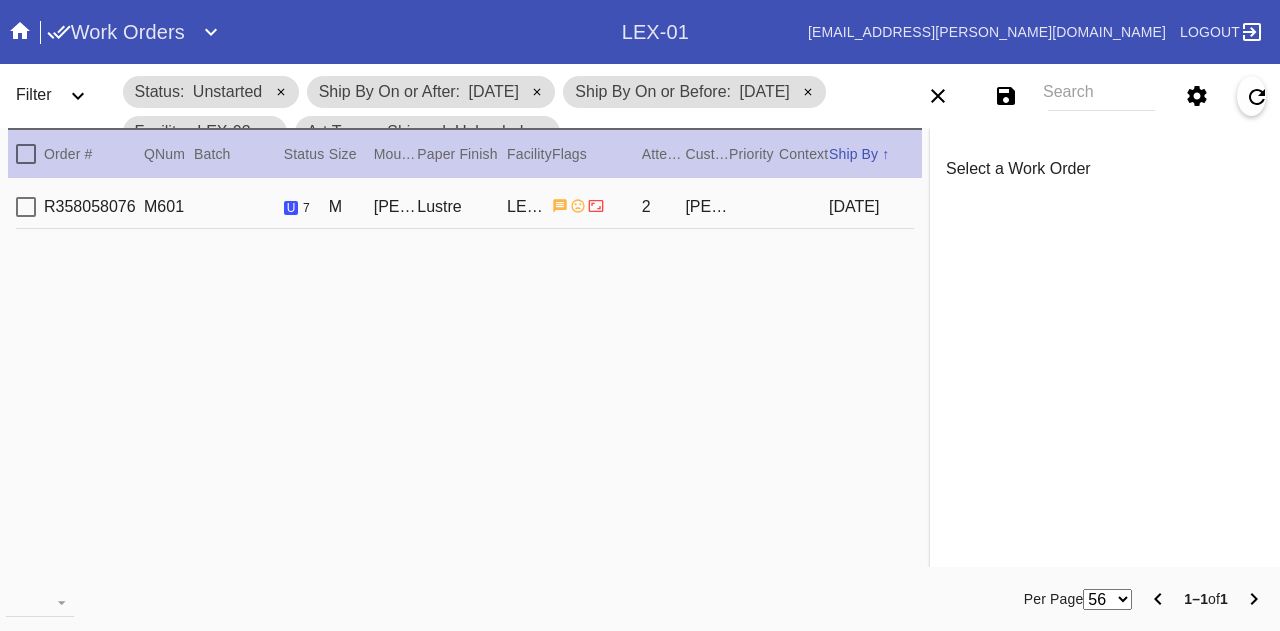 click on "Lustre" at bounding box center [462, 207] 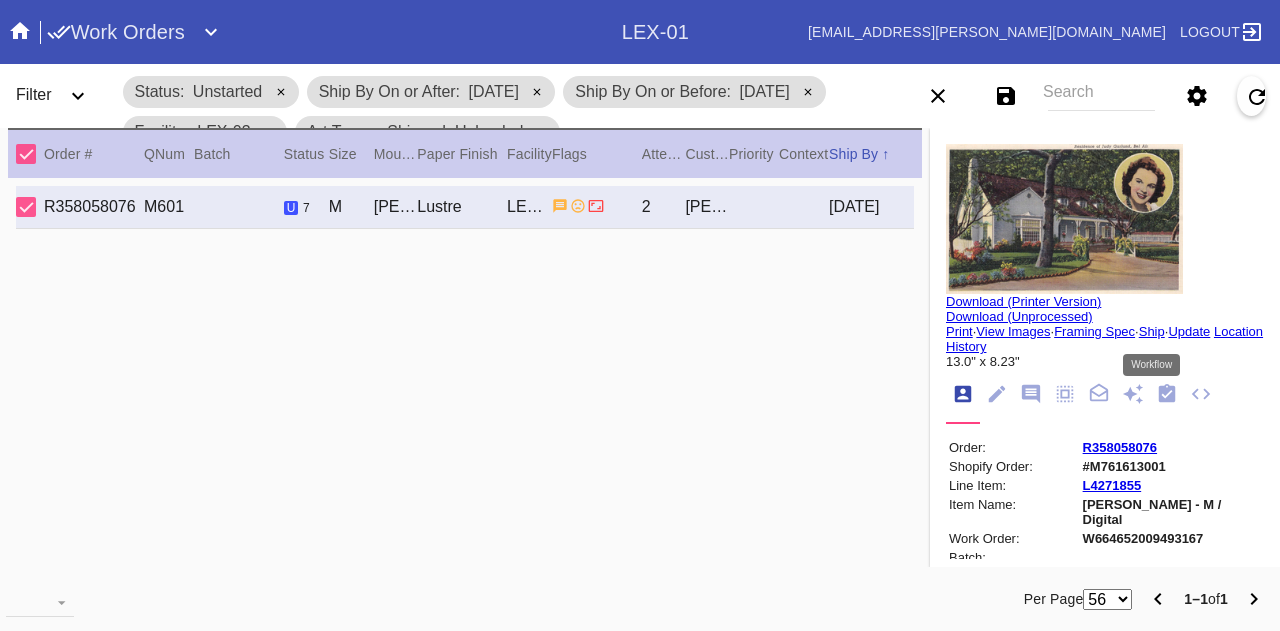 click 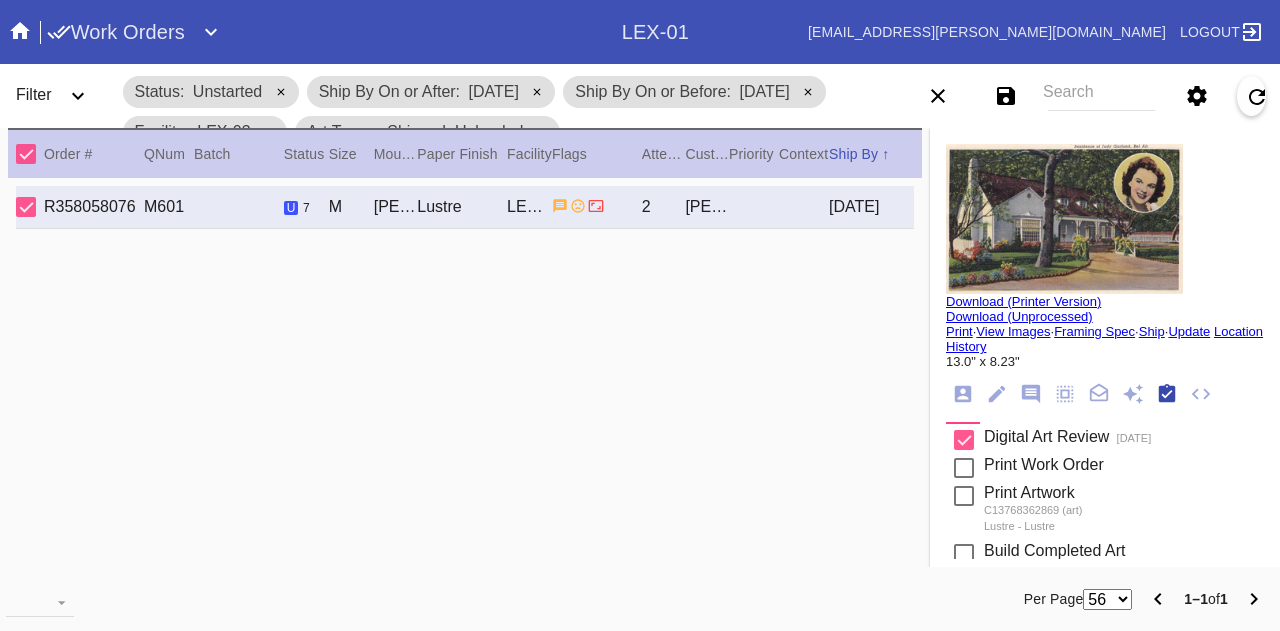 scroll, scrollTop: 318, scrollLeft: 0, axis: vertical 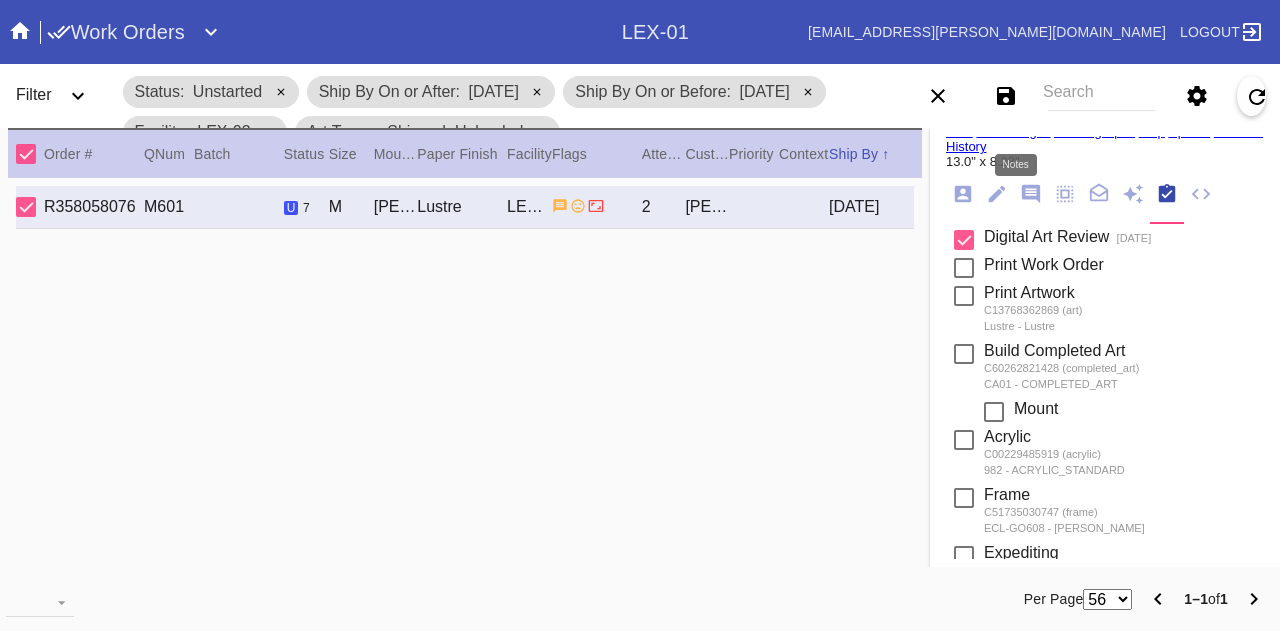 click 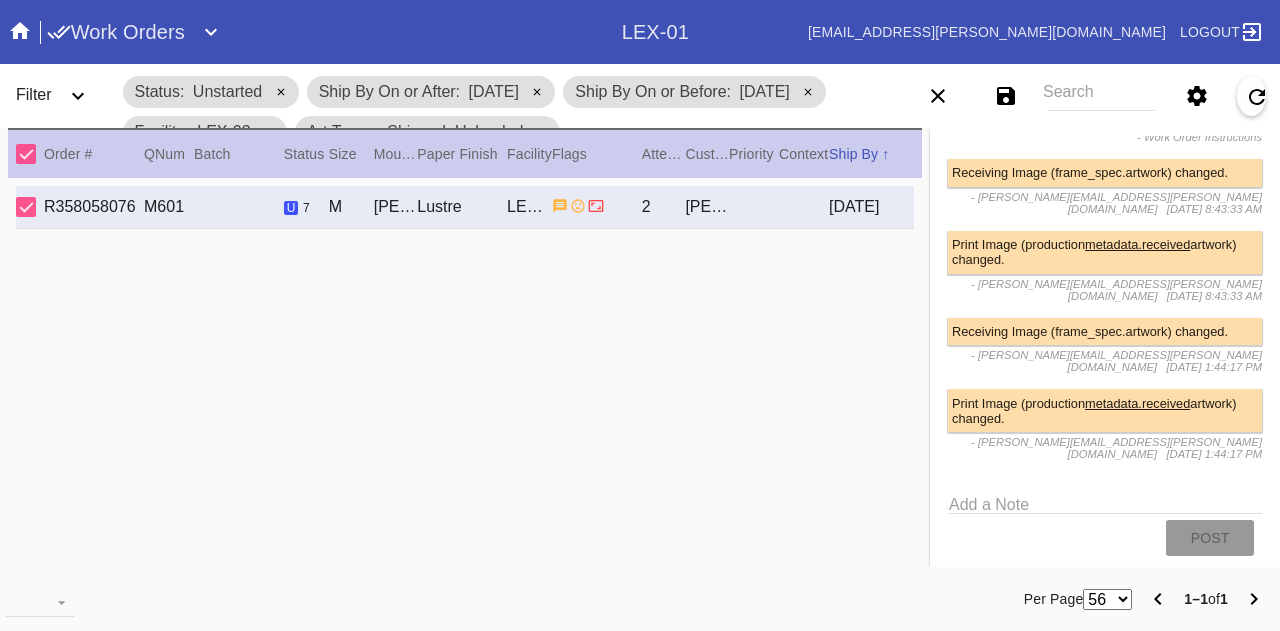 scroll, scrollTop: 600, scrollLeft: 0, axis: vertical 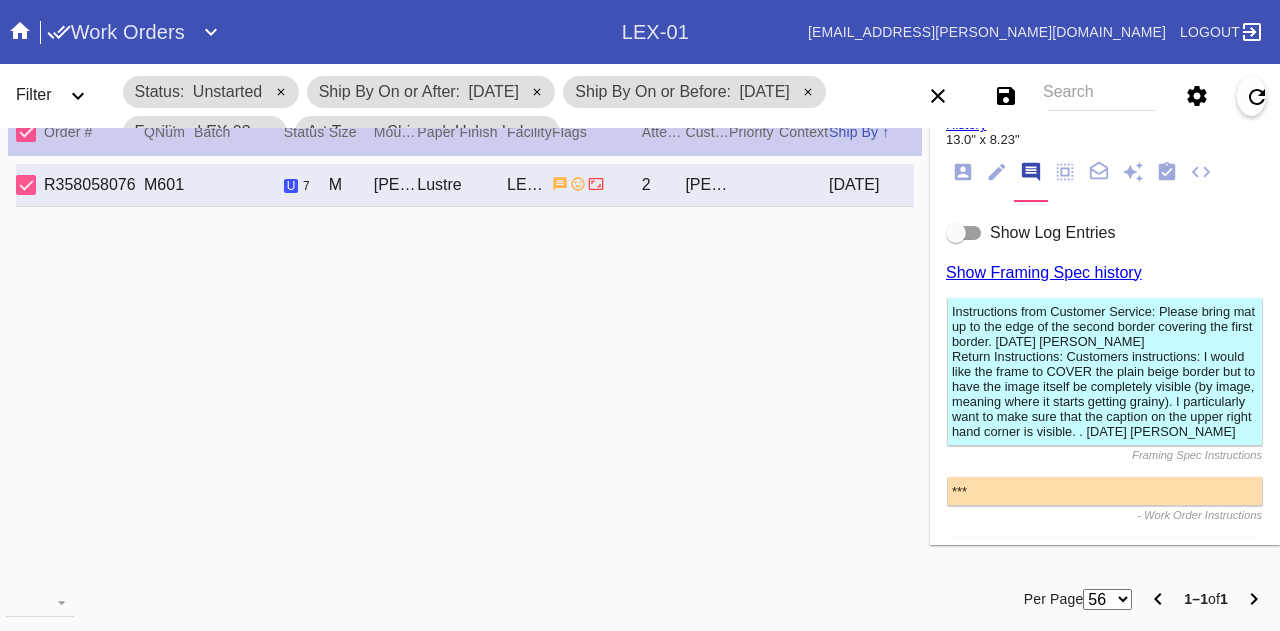 click at bounding box center [964, 233] 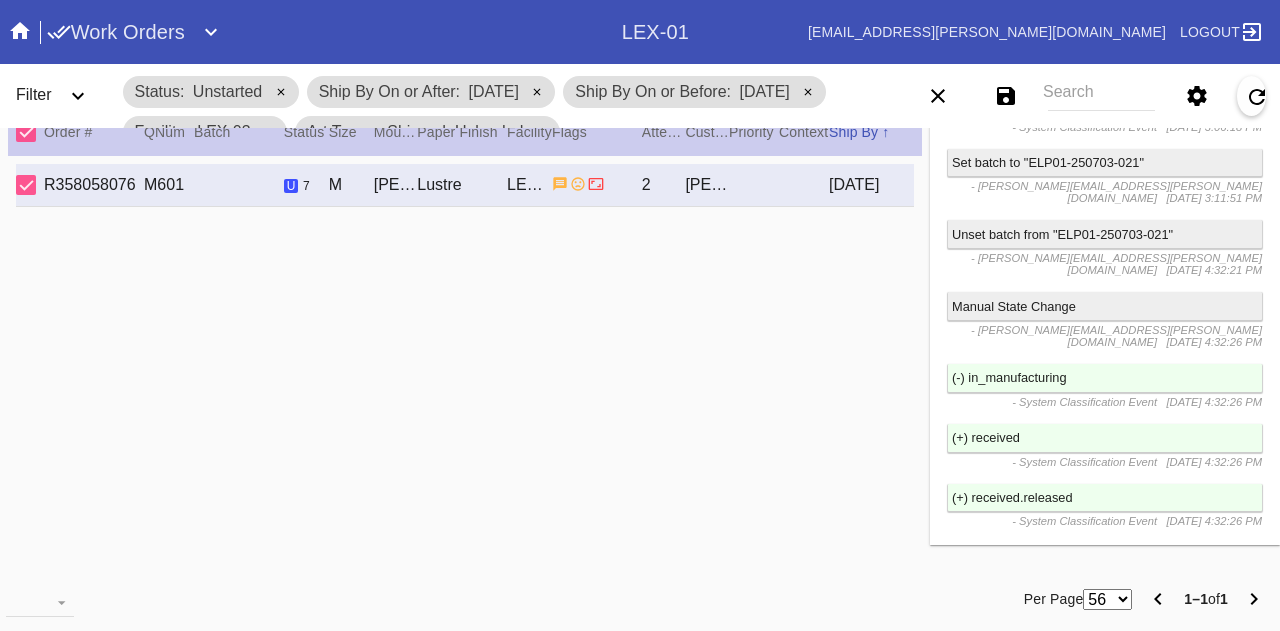 scroll, scrollTop: 3600, scrollLeft: 0, axis: vertical 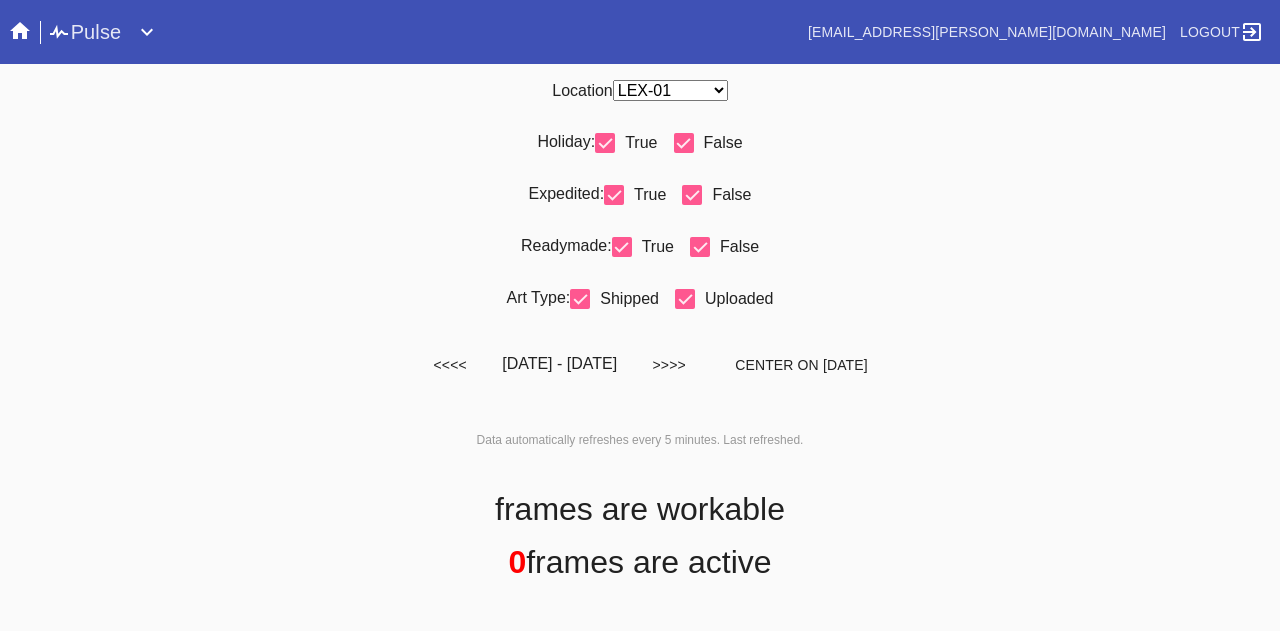 click on "Any Location DCA-05 ELP-01 LAS-01 LEX-01 LEX-03" at bounding box center [670, 90] 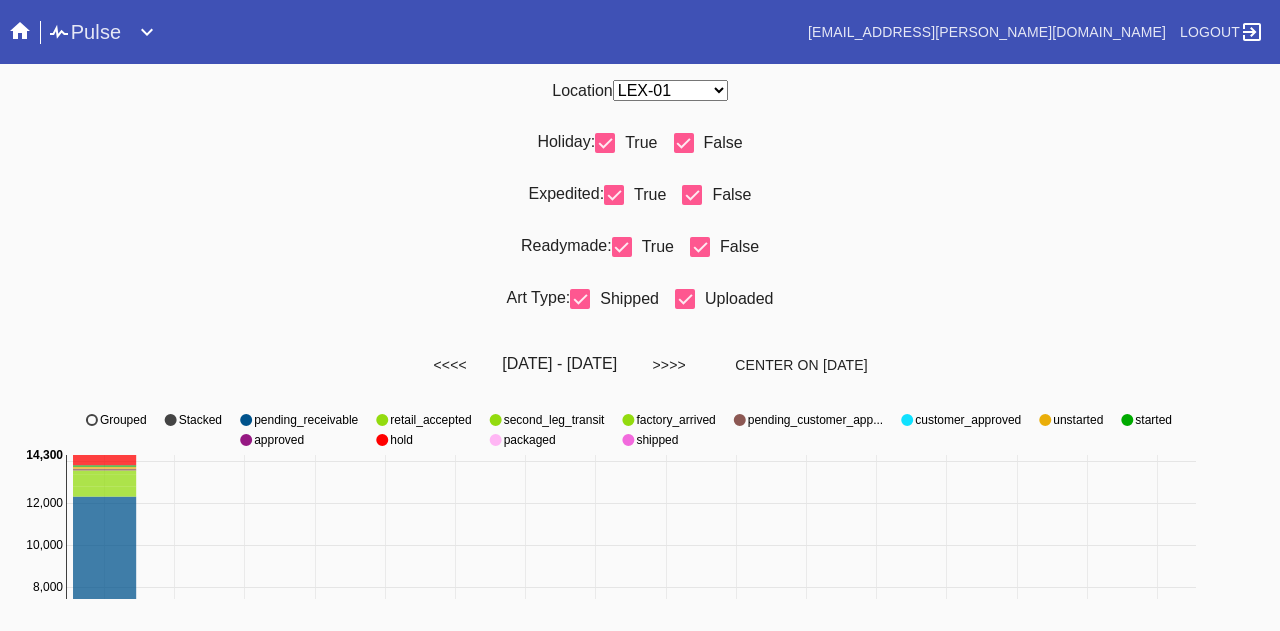 select on "number:31" 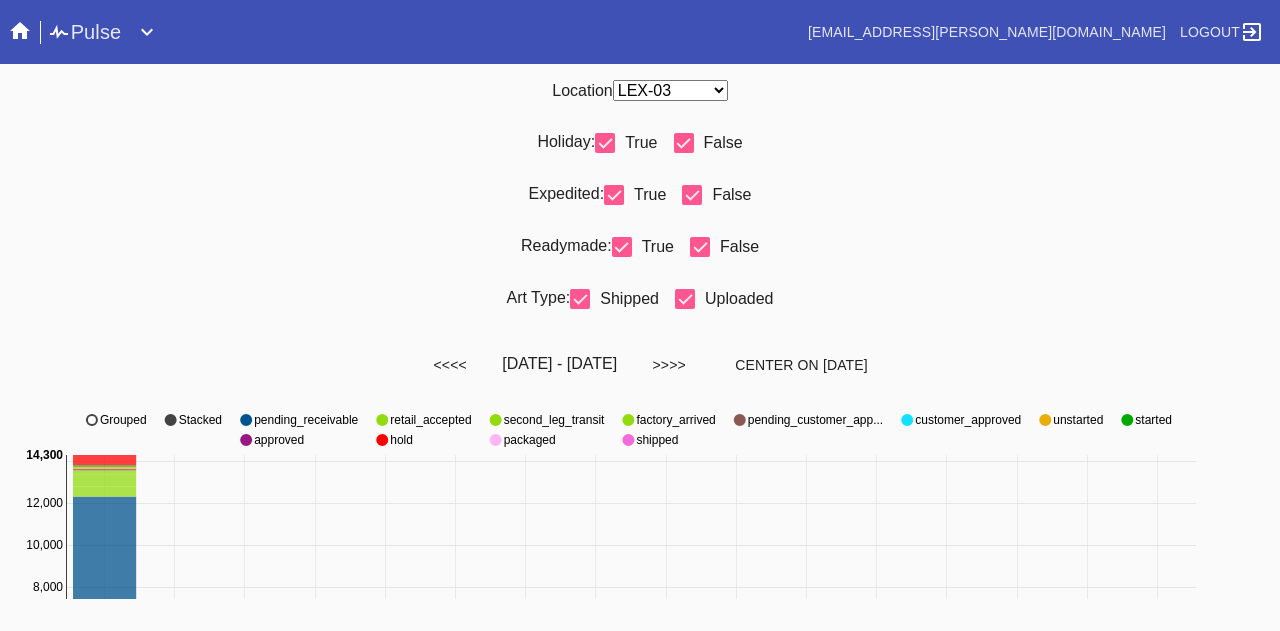 click on "Any Location DCA-05 ELP-01 LAS-01 LEX-01 LEX-03" at bounding box center [670, 90] 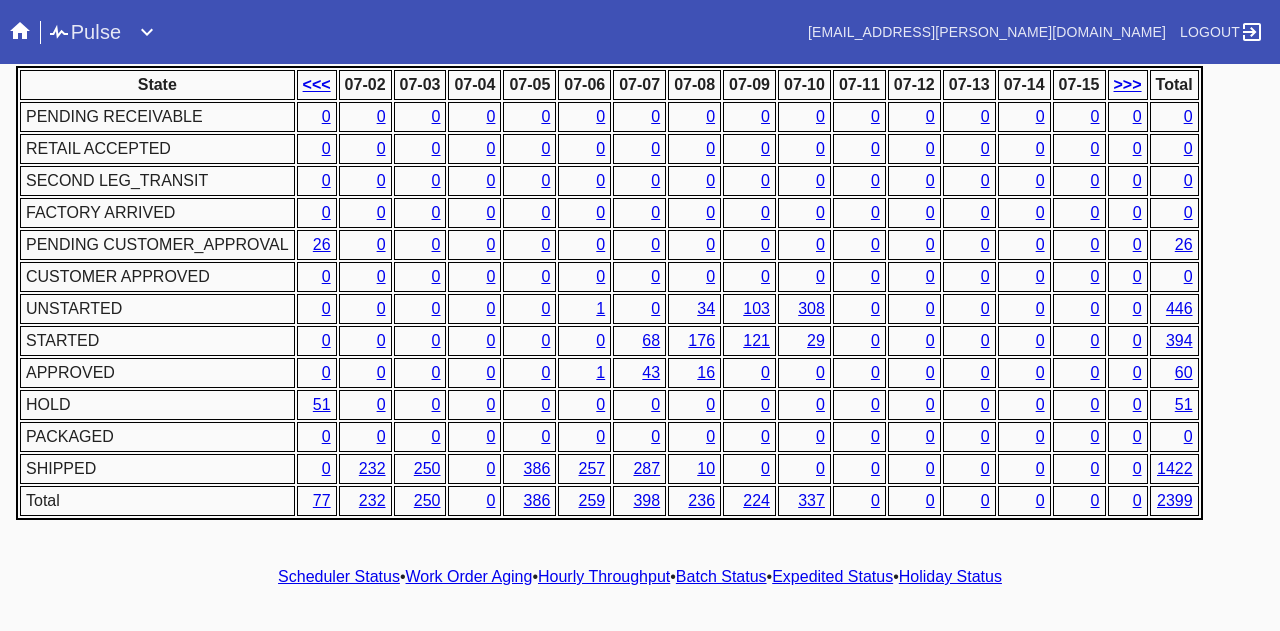 scroll, scrollTop: 1018, scrollLeft: 0, axis: vertical 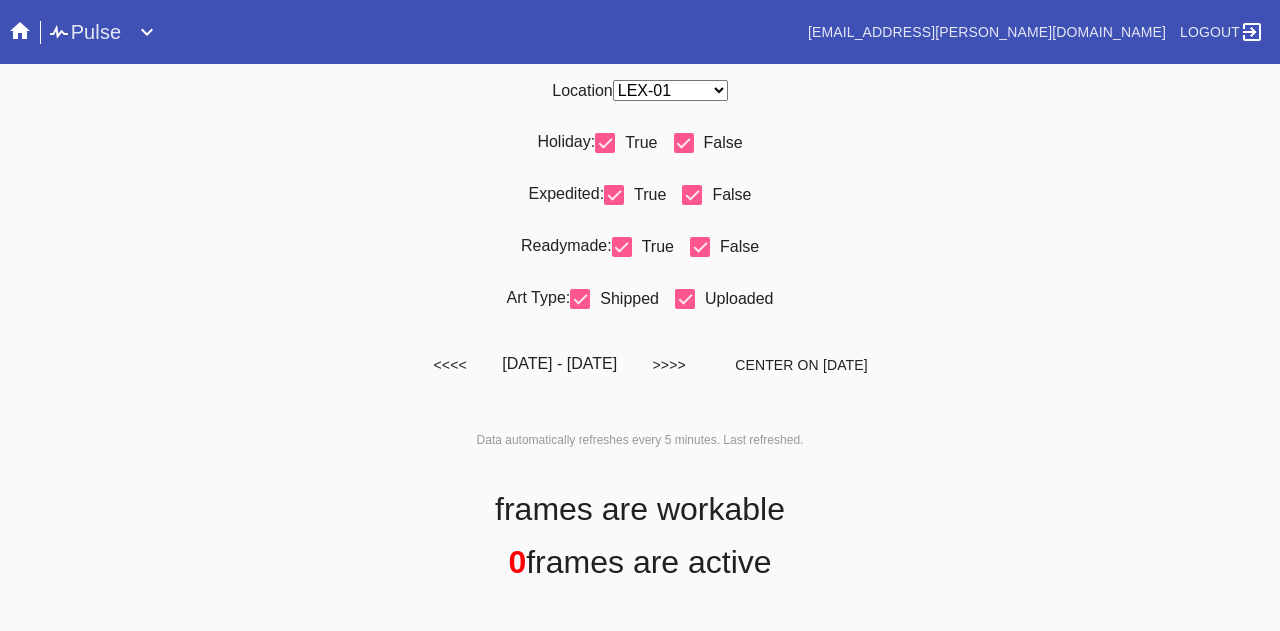 click on "Any Location DCA-05 ELP-01 LAS-01 LEX-01 LEX-03" at bounding box center [670, 90] 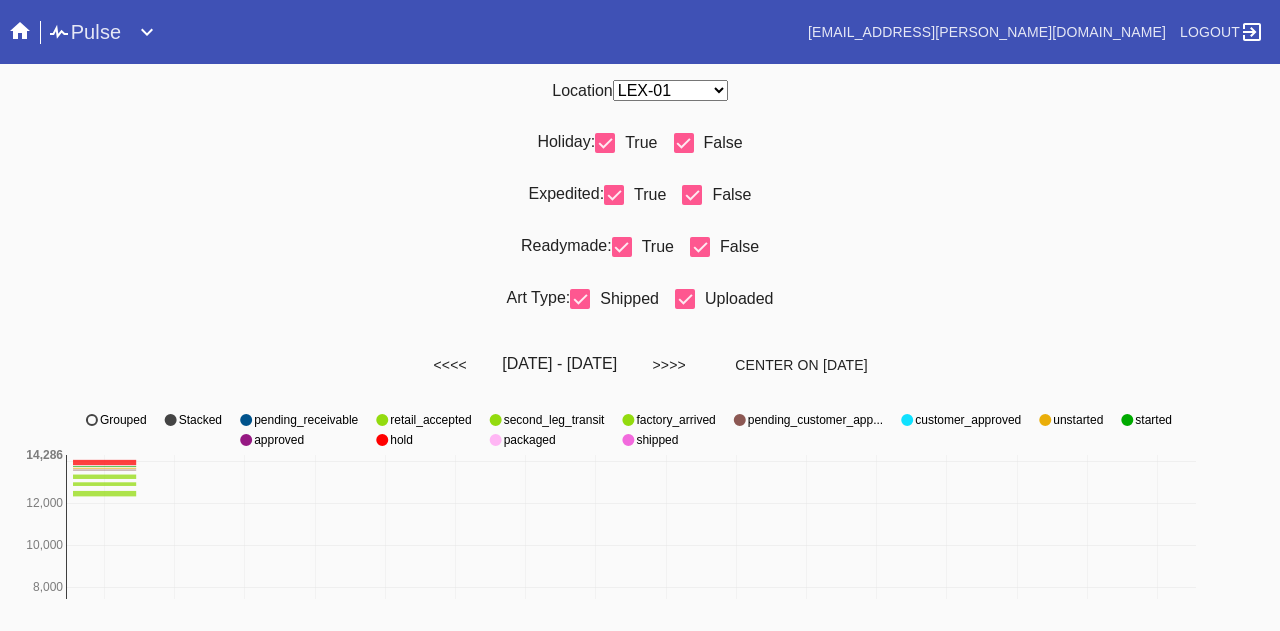 select on "number:31" 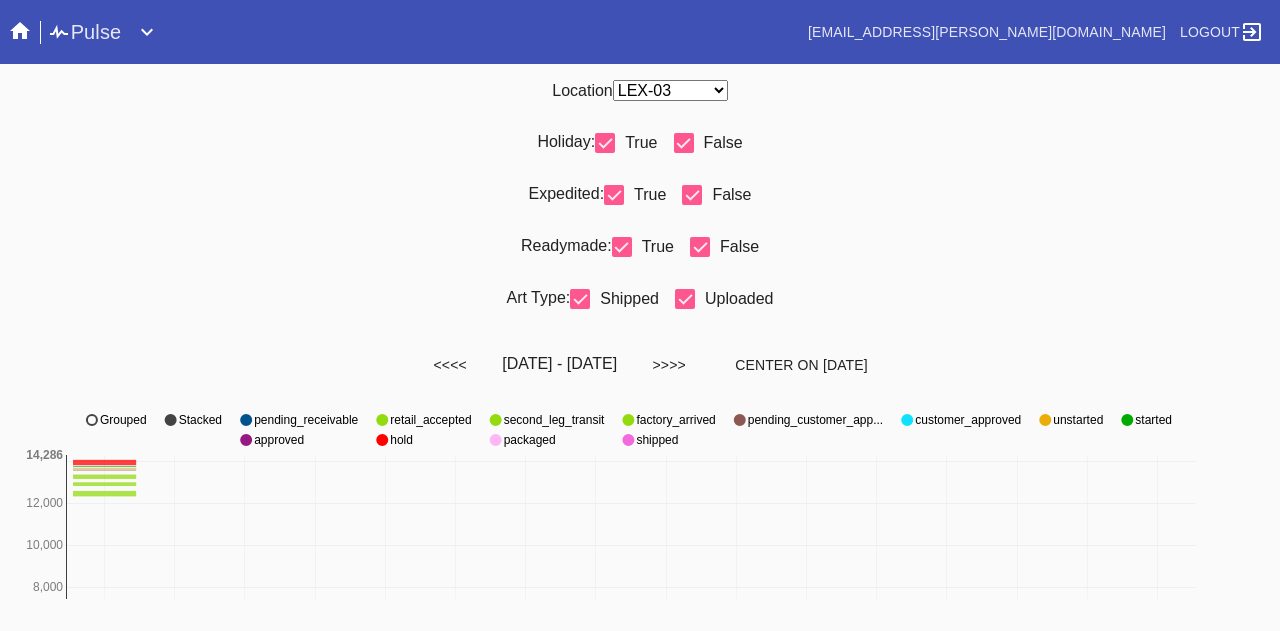 click on "Any Location DCA-05 ELP-01 LAS-01 LEX-01 LEX-03" at bounding box center (670, 90) 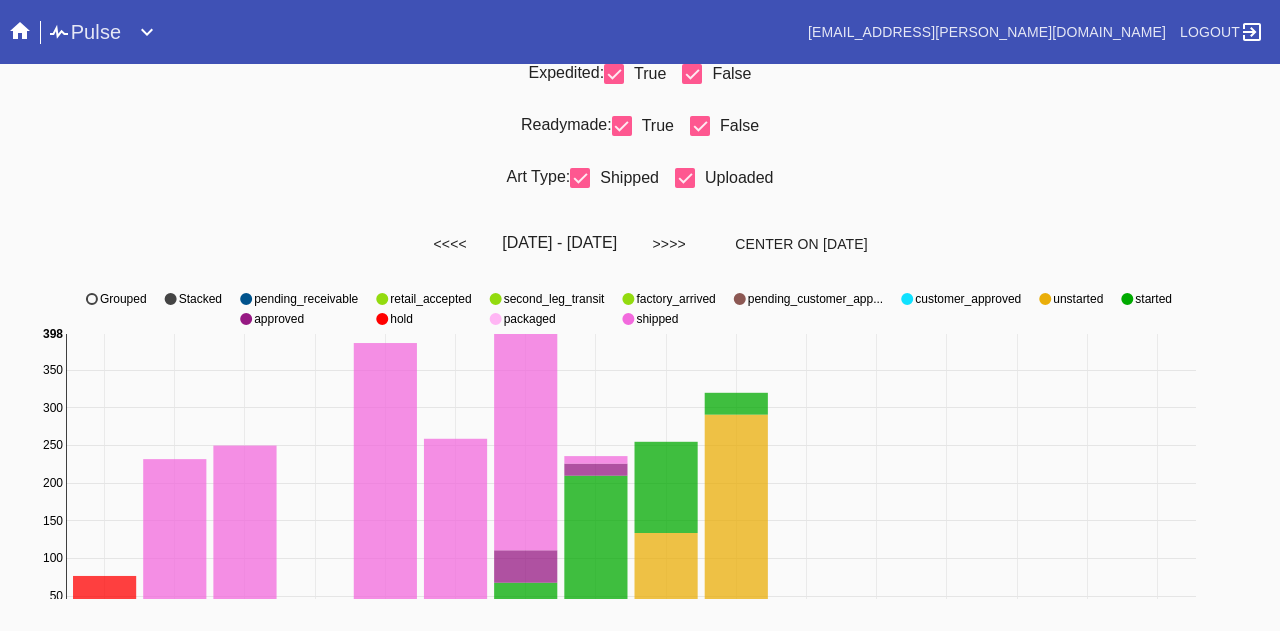 scroll, scrollTop: 0, scrollLeft: 0, axis: both 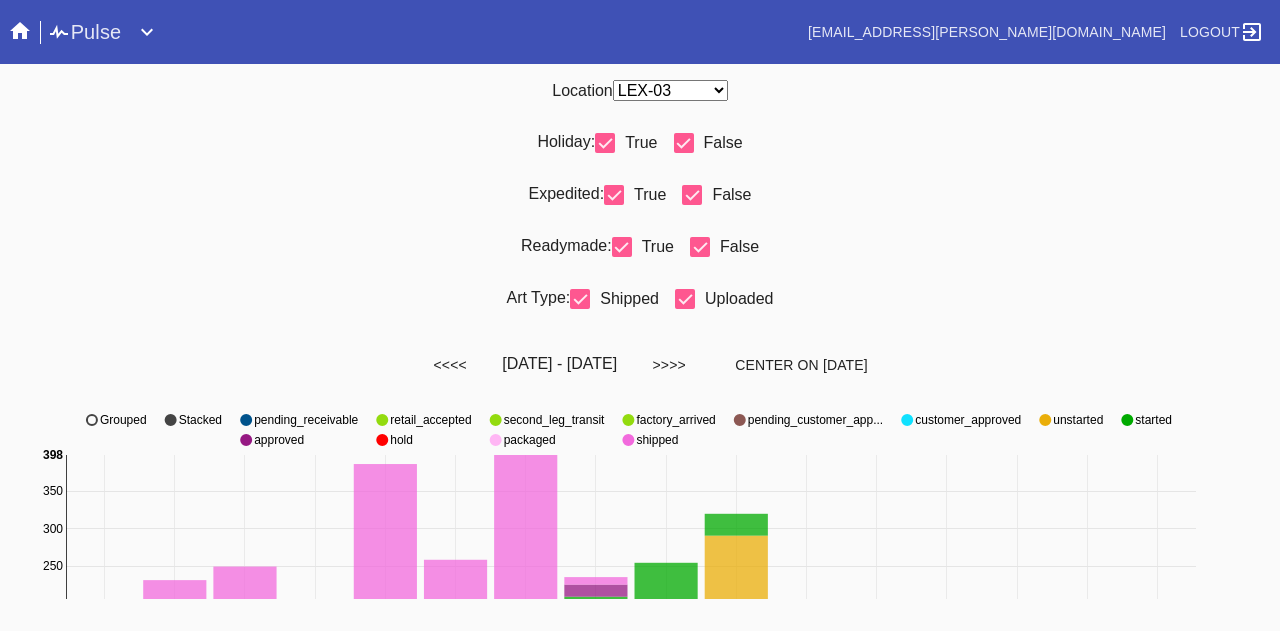 click at bounding box center [605, 143] 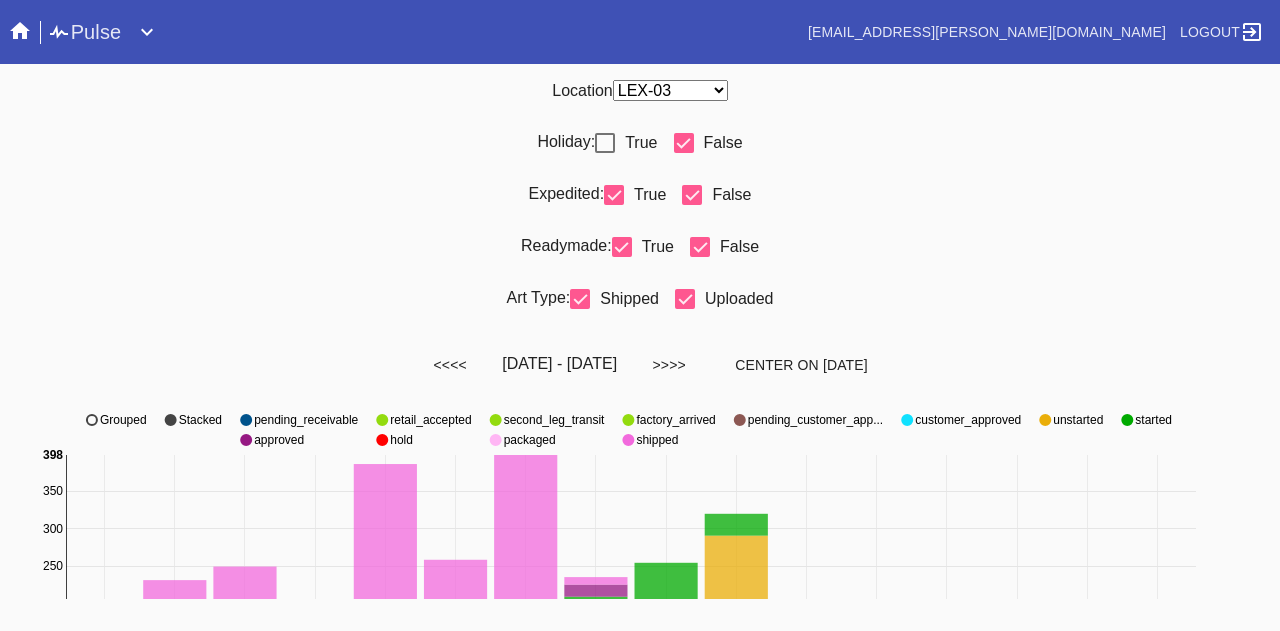 click at bounding box center [614, 195] 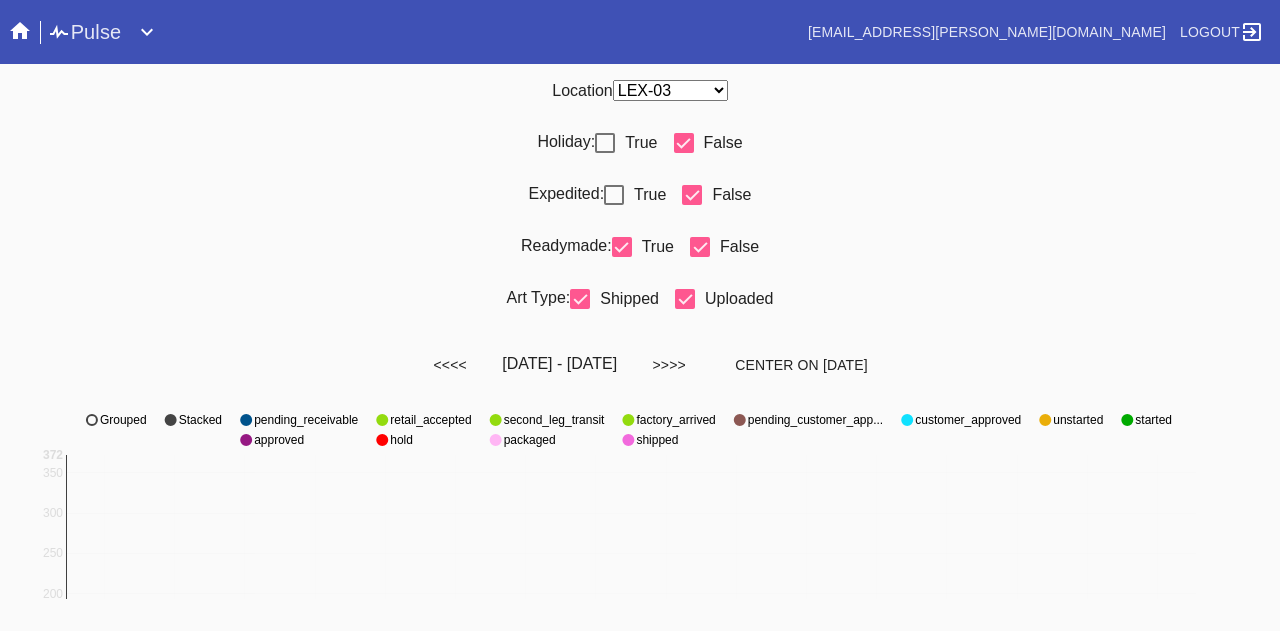 click at bounding box center (700, 247) 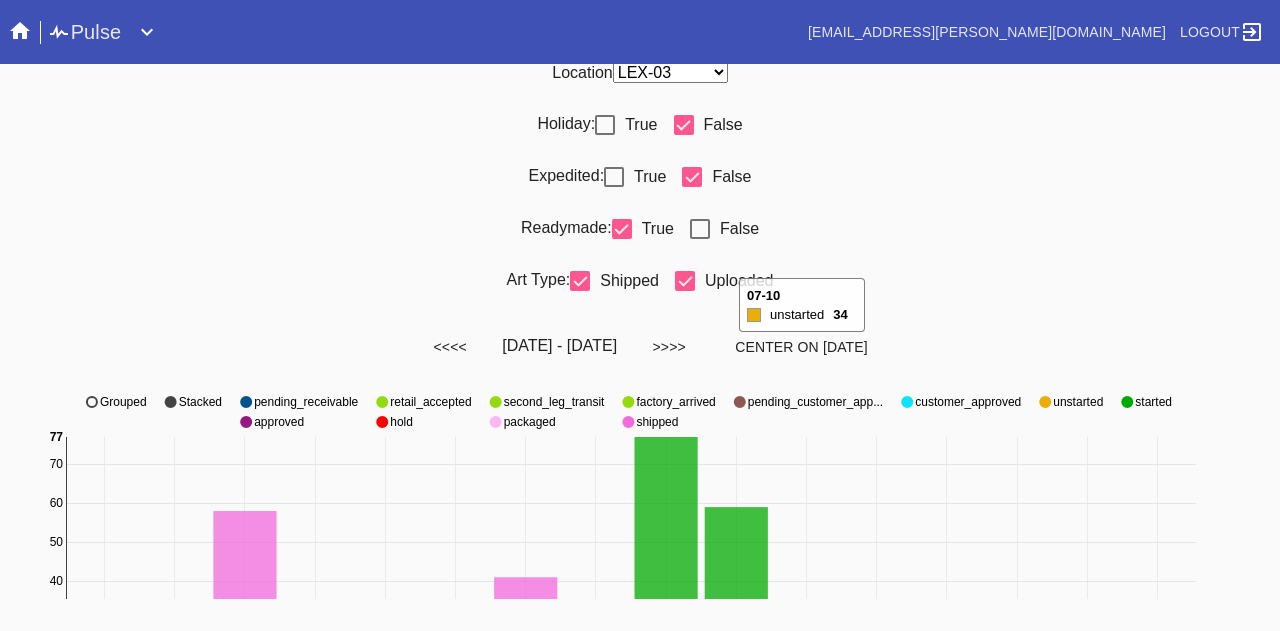 scroll, scrollTop: 0, scrollLeft: 0, axis: both 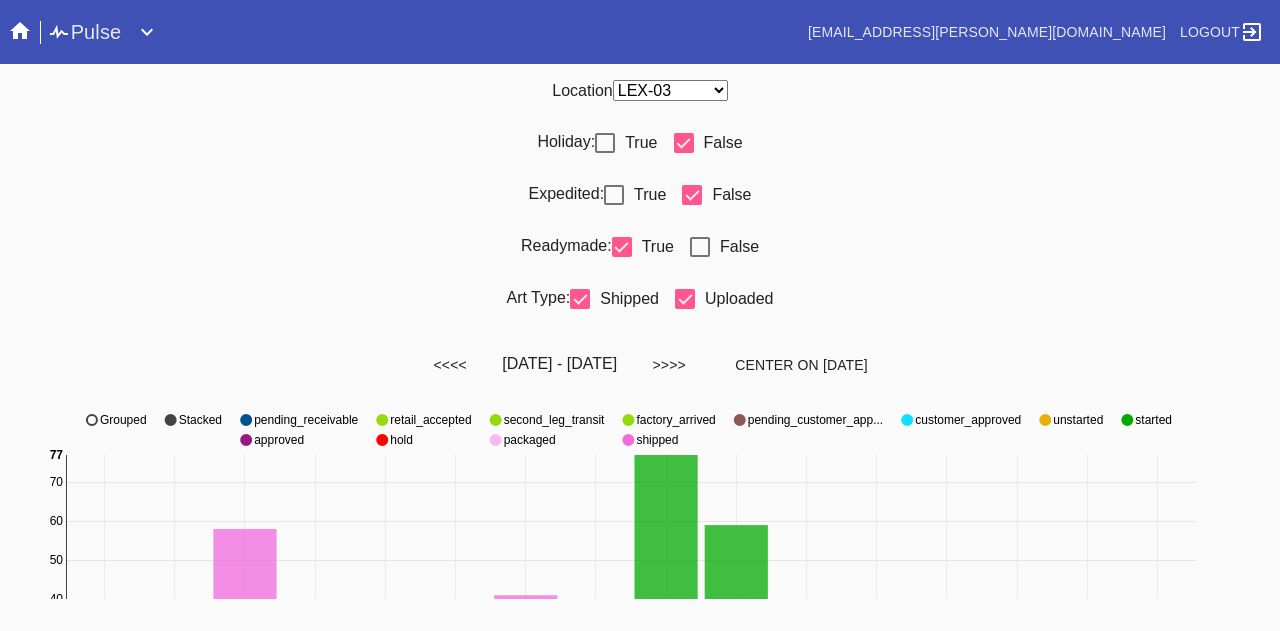 click at bounding box center [700, 247] 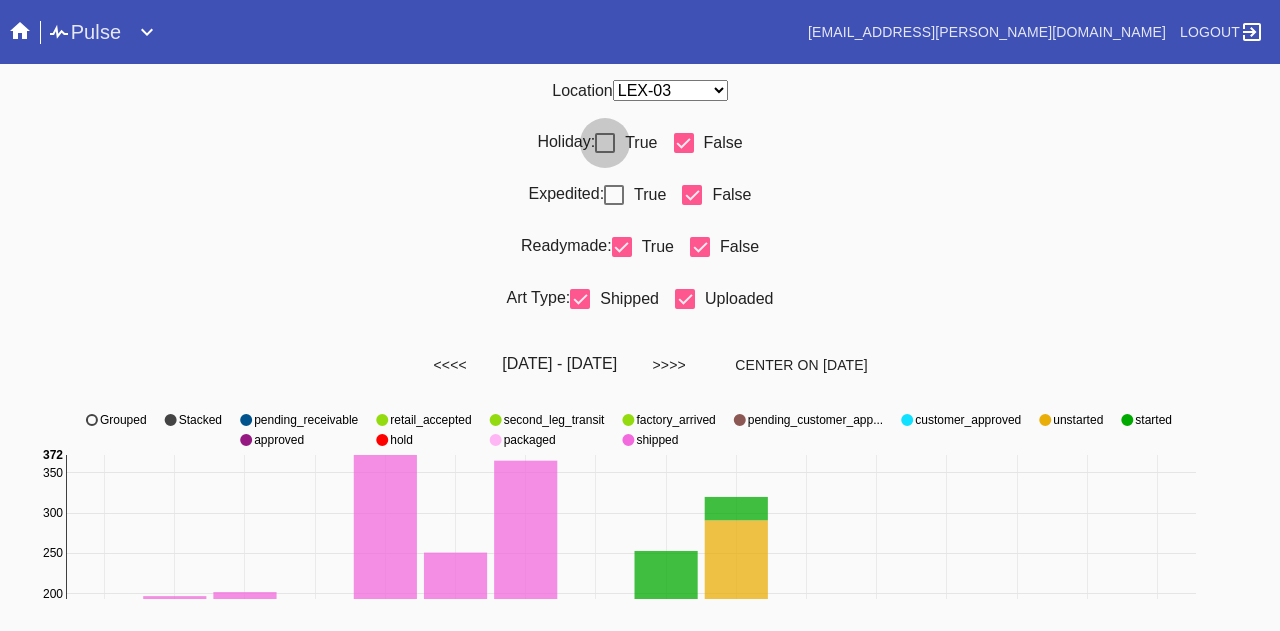click at bounding box center [605, 143] 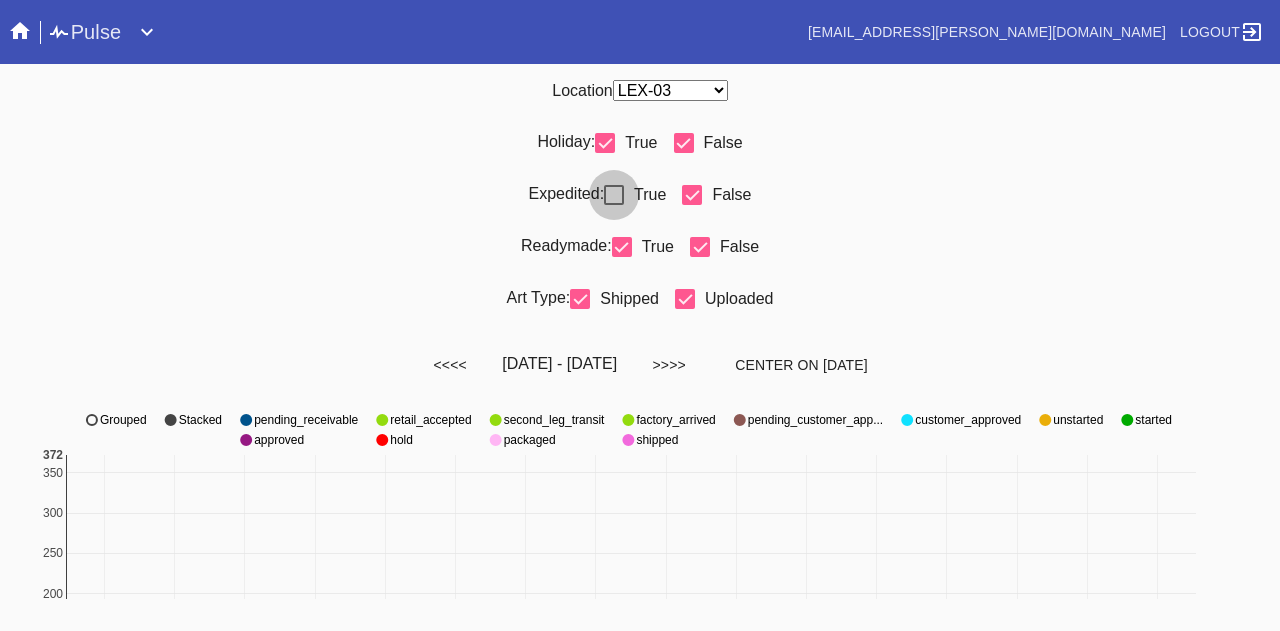 click at bounding box center [614, 195] 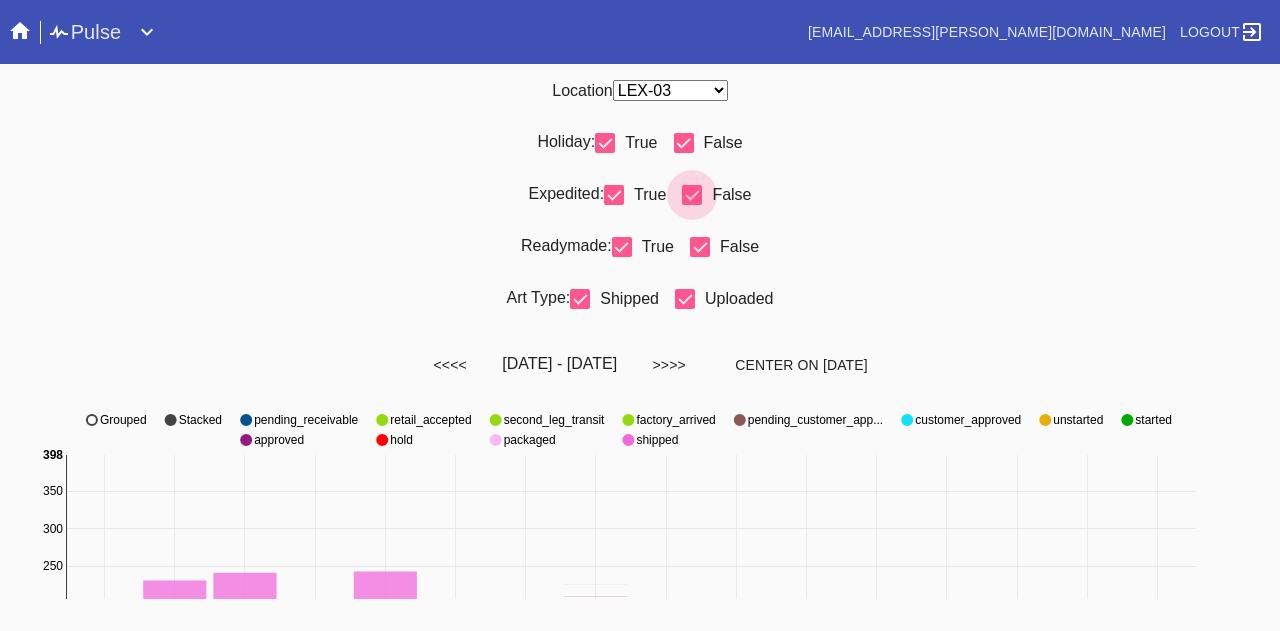 click at bounding box center [692, 195] 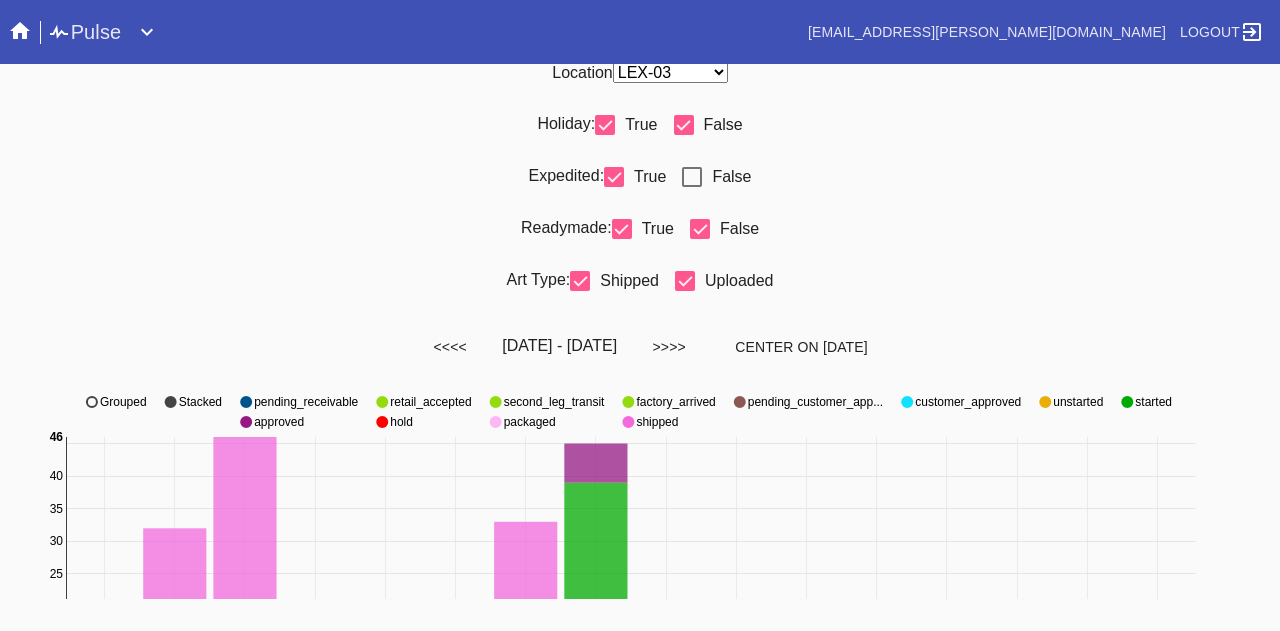 scroll, scrollTop: 0, scrollLeft: 0, axis: both 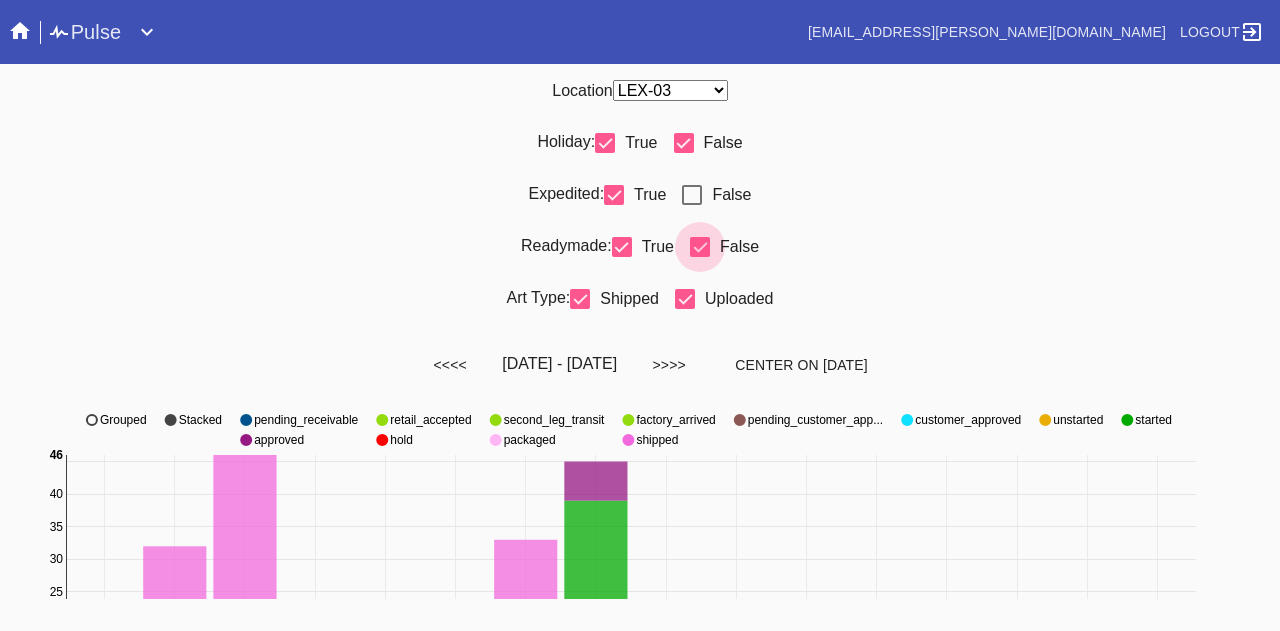 click at bounding box center (700, 247) 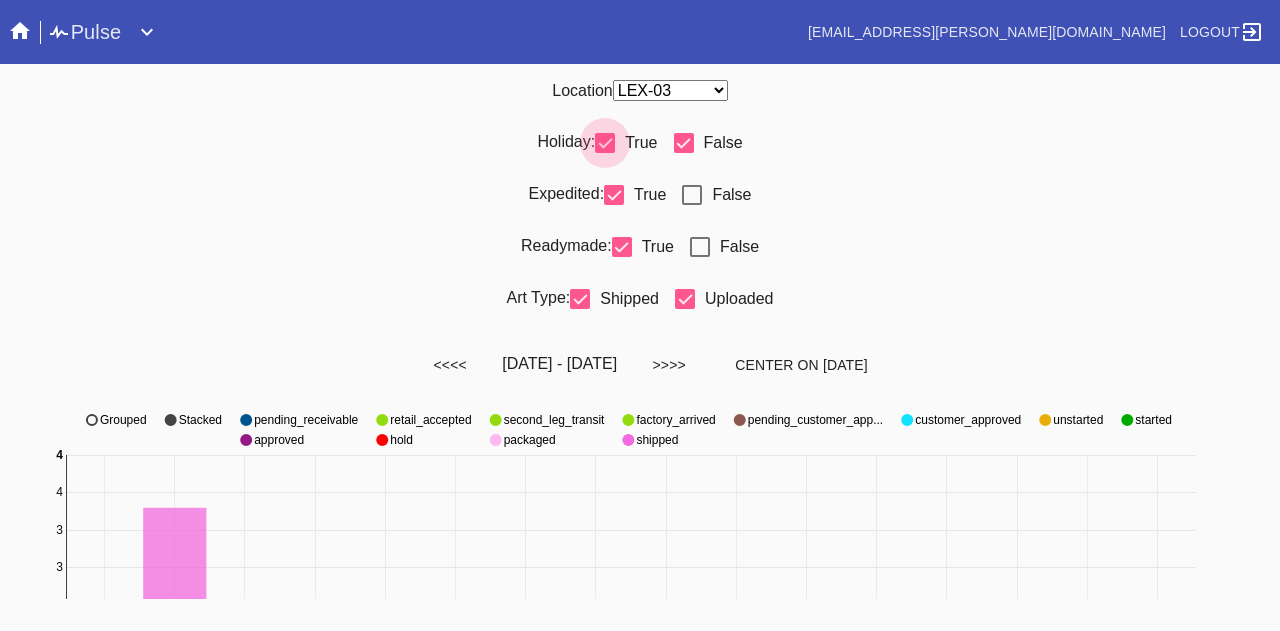 drag, startPoint x: 614, startPoint y: 139, endPoint x: 664, endPoint y: 153, distance: 51.92302 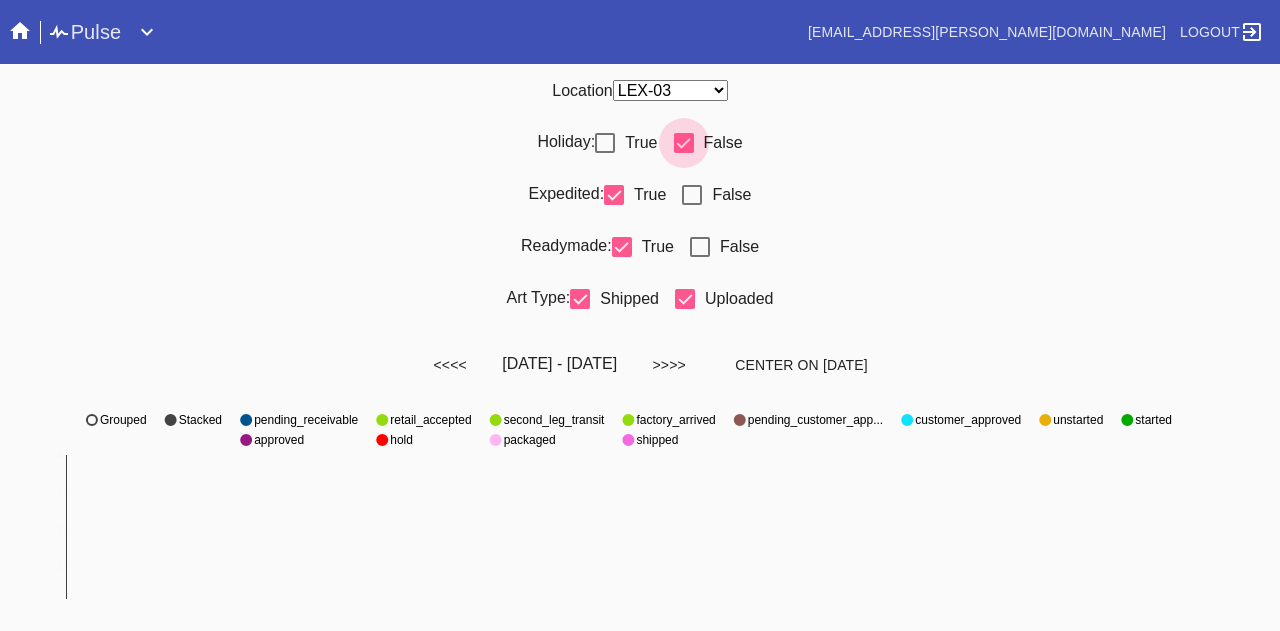 click at bounding box center (684, 143) 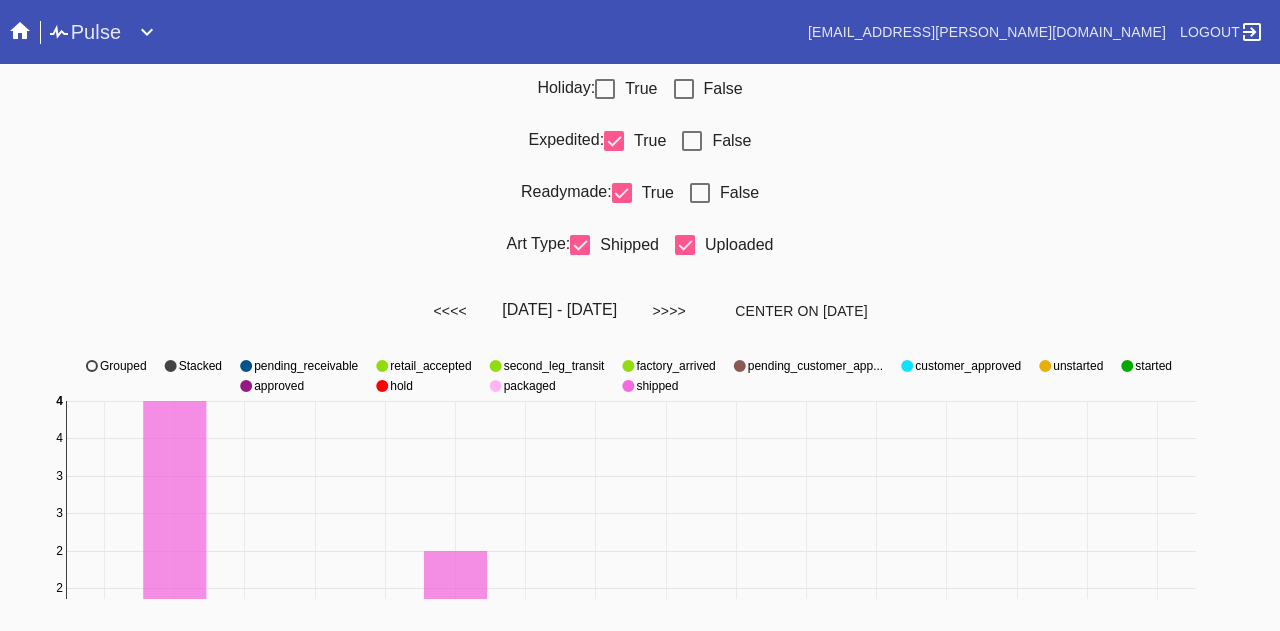 scroll, scrollTop: 0, scrollLeft: 0, axis: both 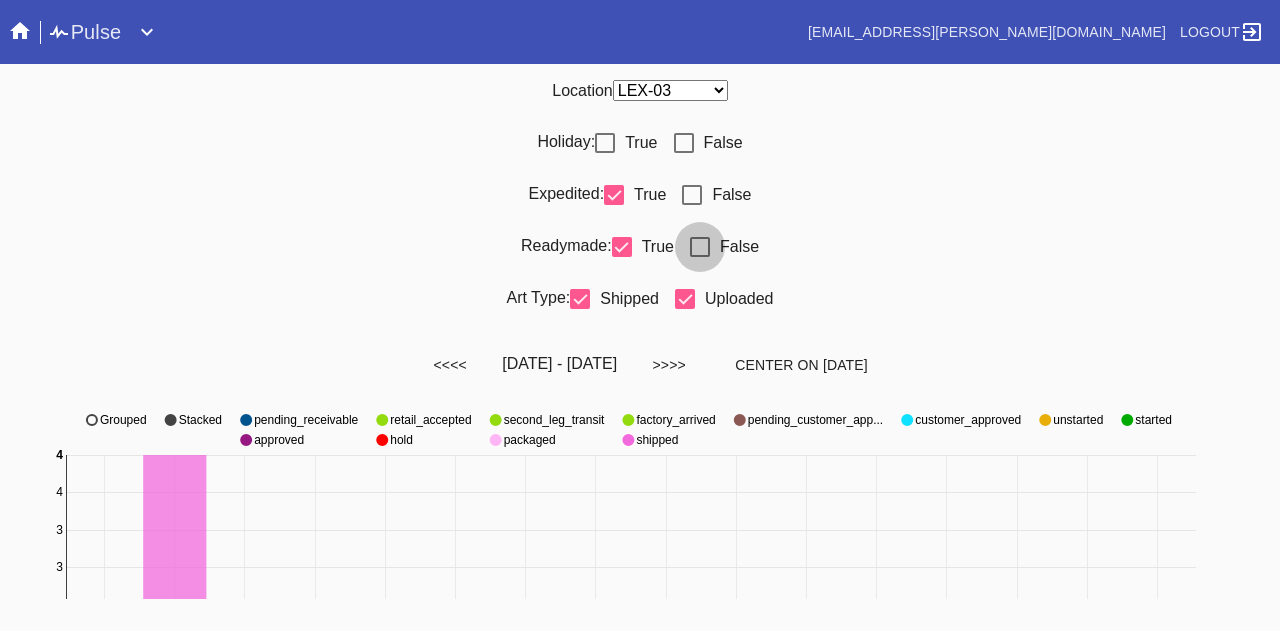 click at bounding box center [700, 247] 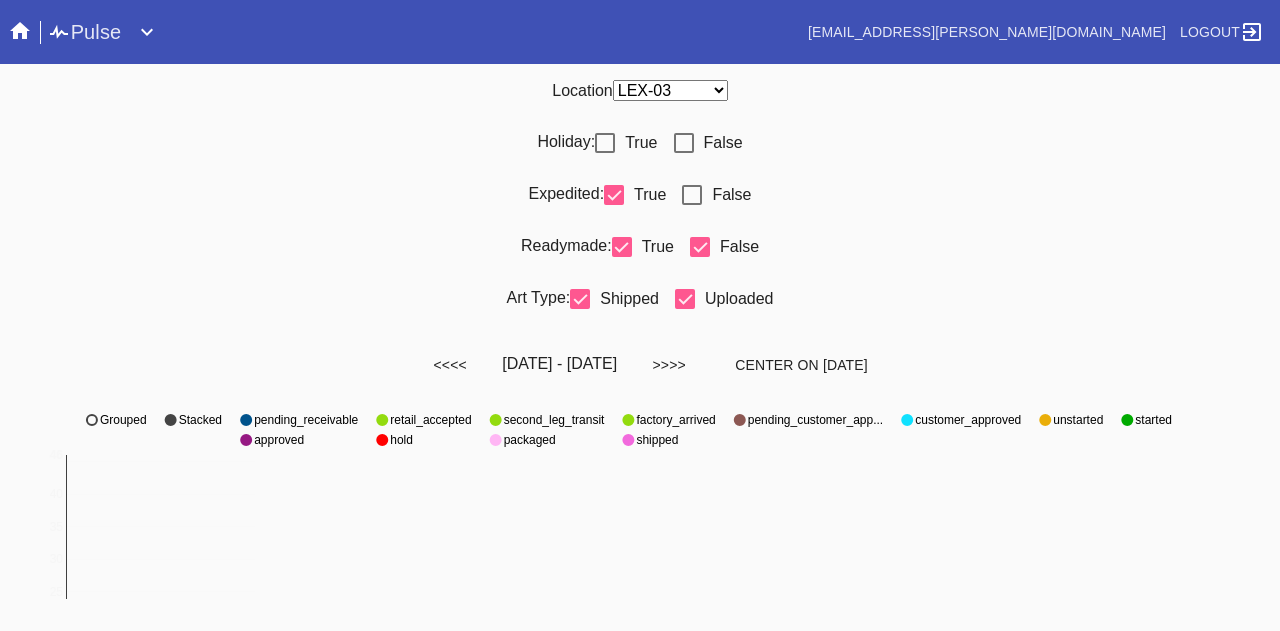 click at bounding box center (692, 195) 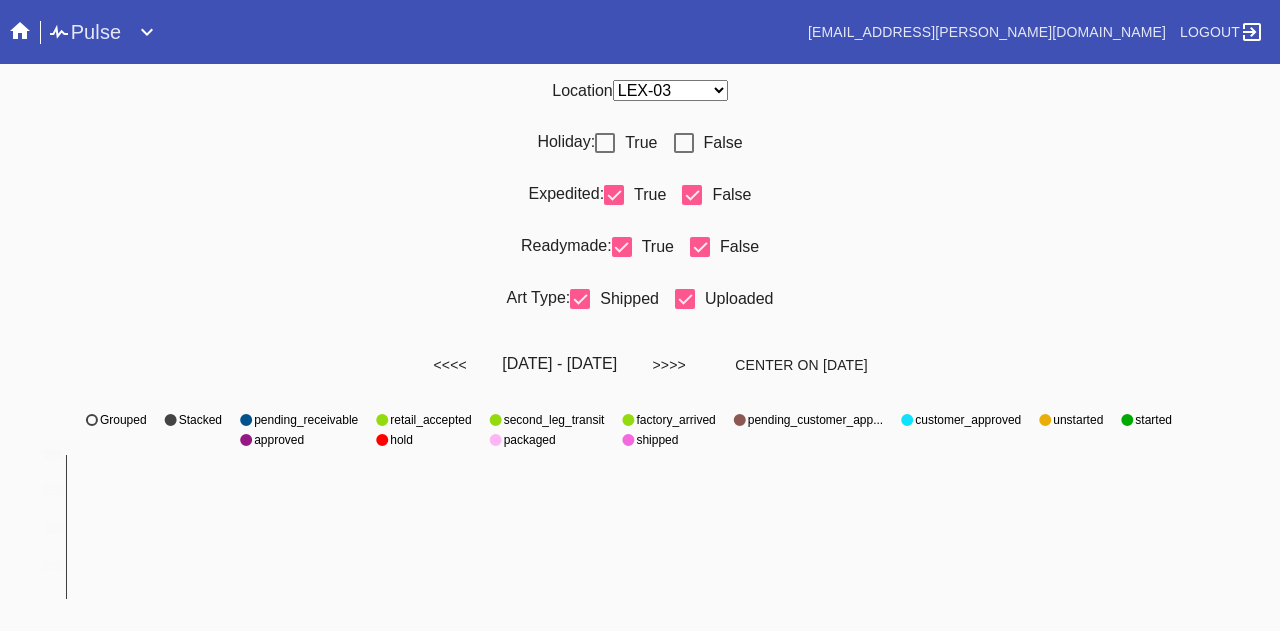 click at bounding box center (684, 143) 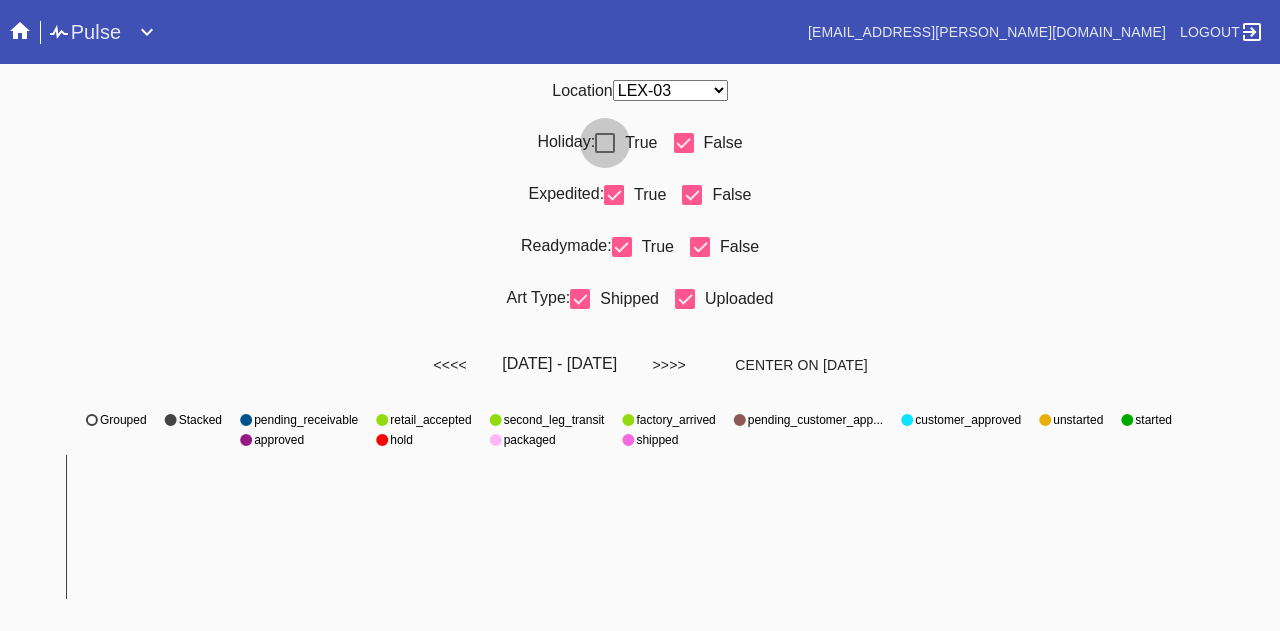 click at bounding box center (605, 143) 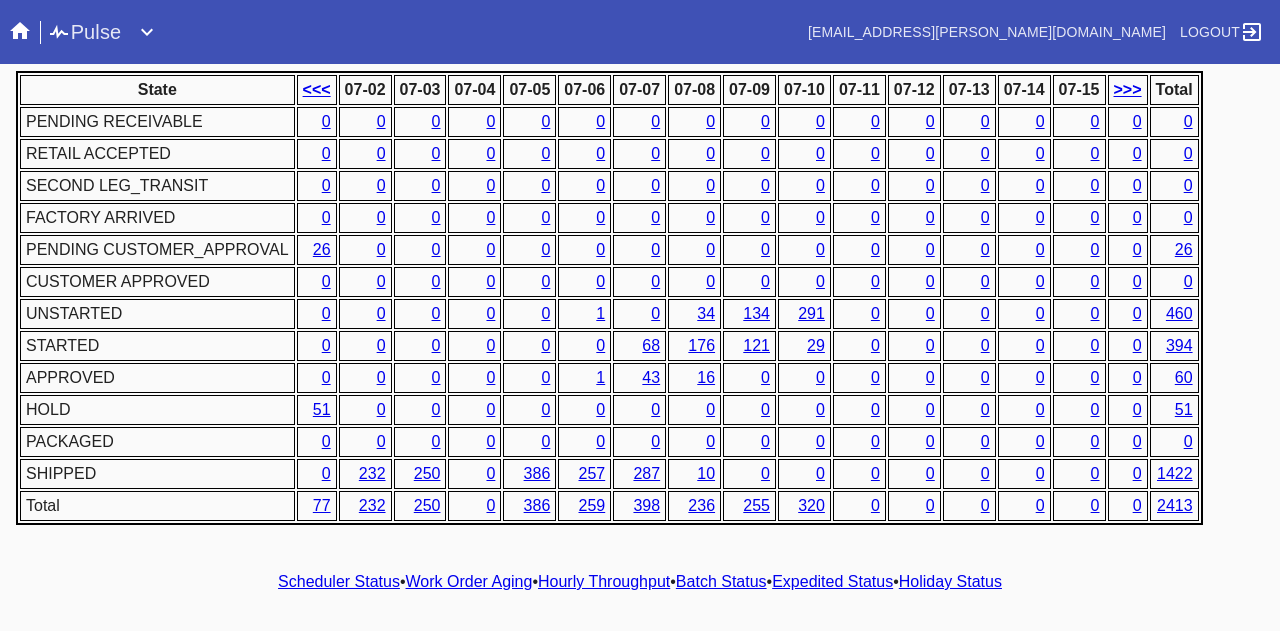 scroll, scrollTop: 1018, scrollLeft: 0, axis: vertical 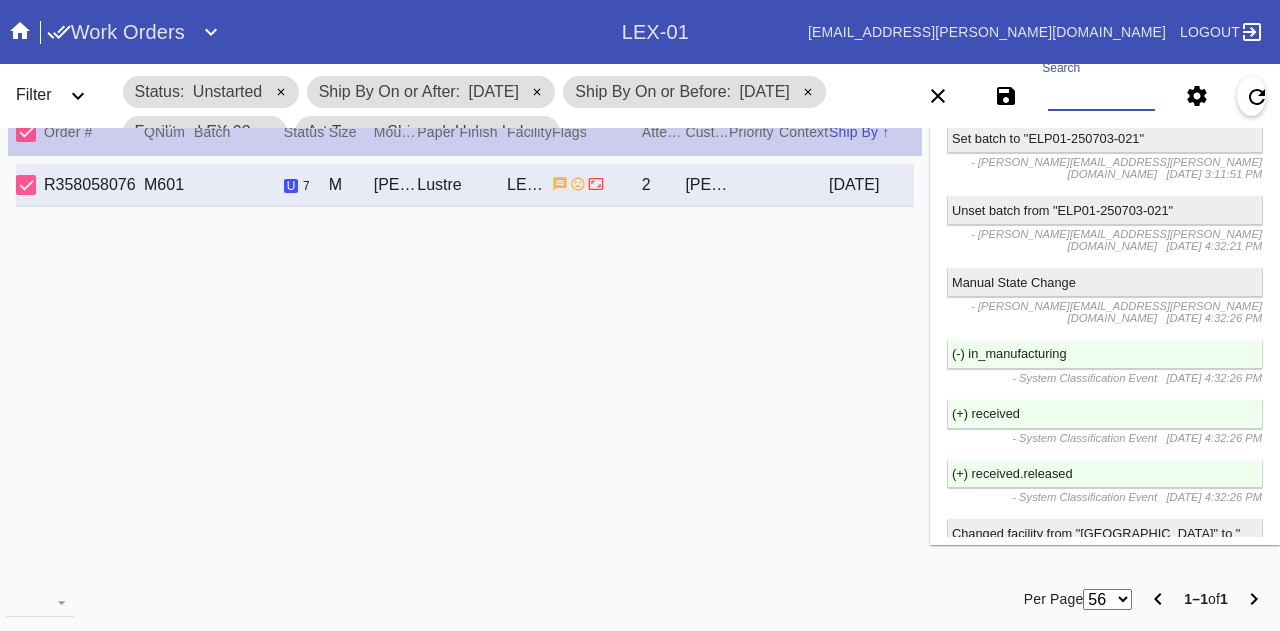click on "Search" at bounding box center [1101, 96] 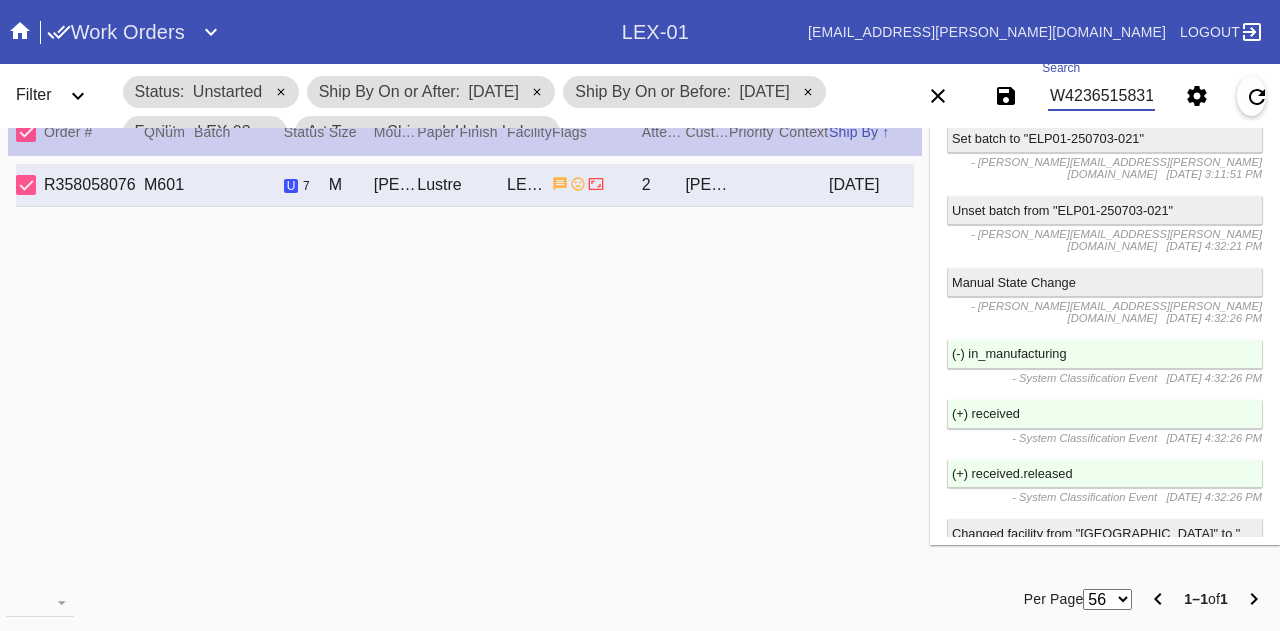 type on "W423651583190926" 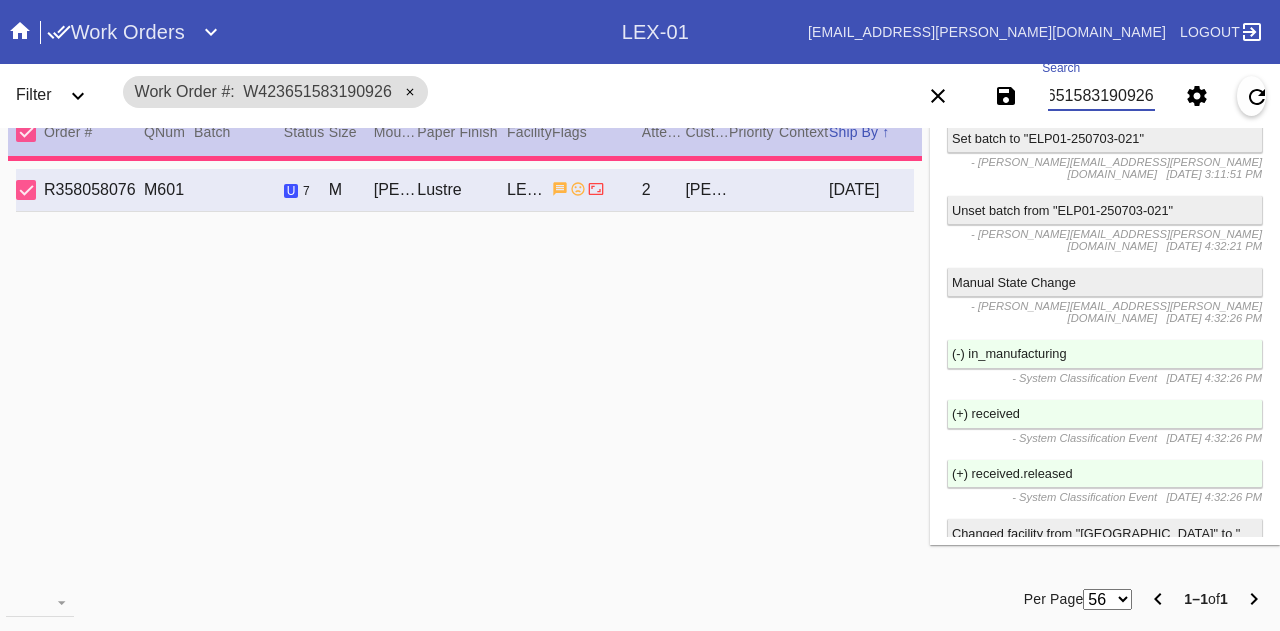 type 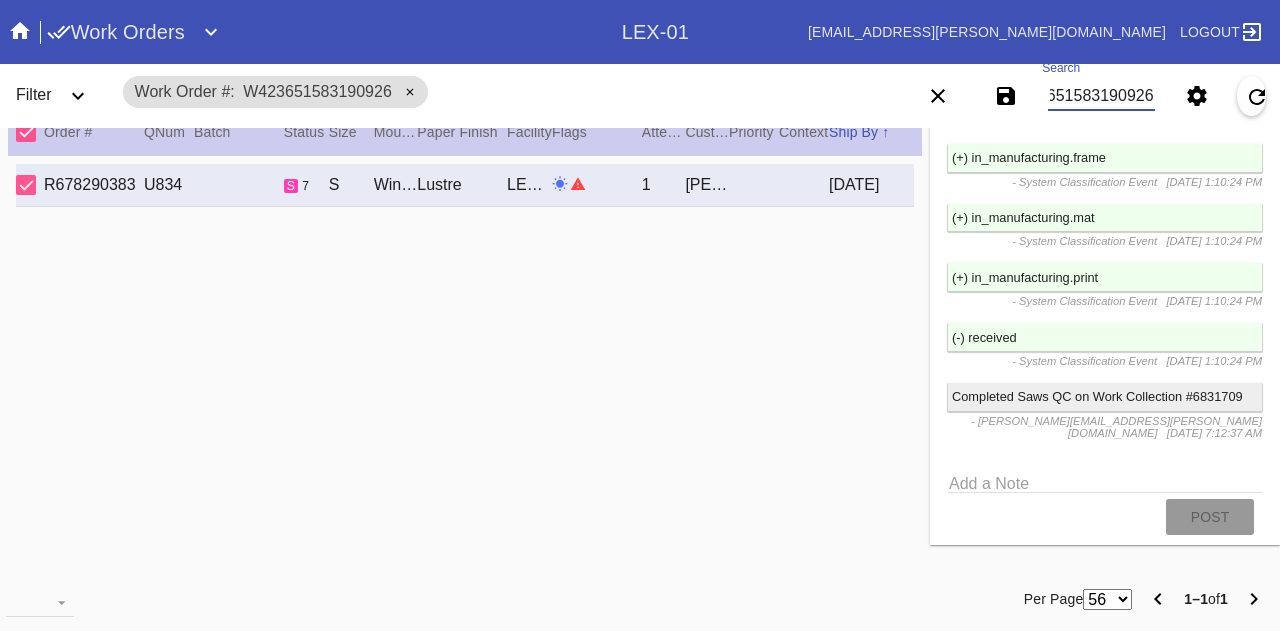 scroll, scrollTop: 1481, scrollLeft: 0, axis: vertical 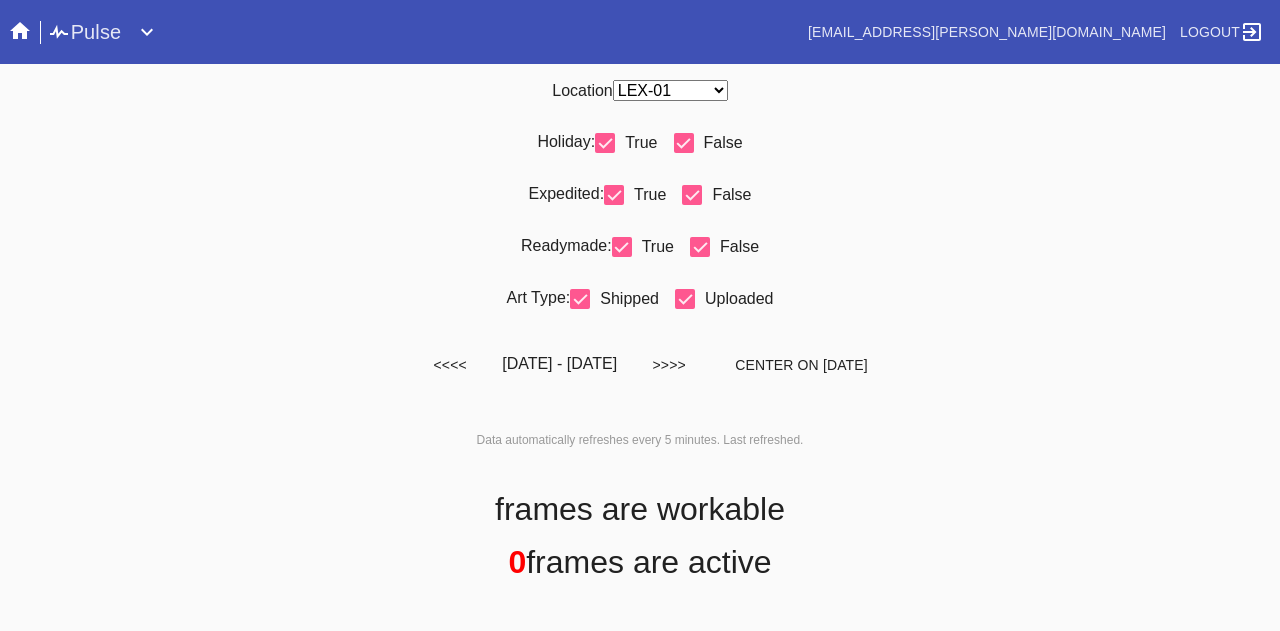 click on "Any Location DCA-05 ELP-01 LAS-01 LEX-01 LEX-03" at bounding box center (670, 90) 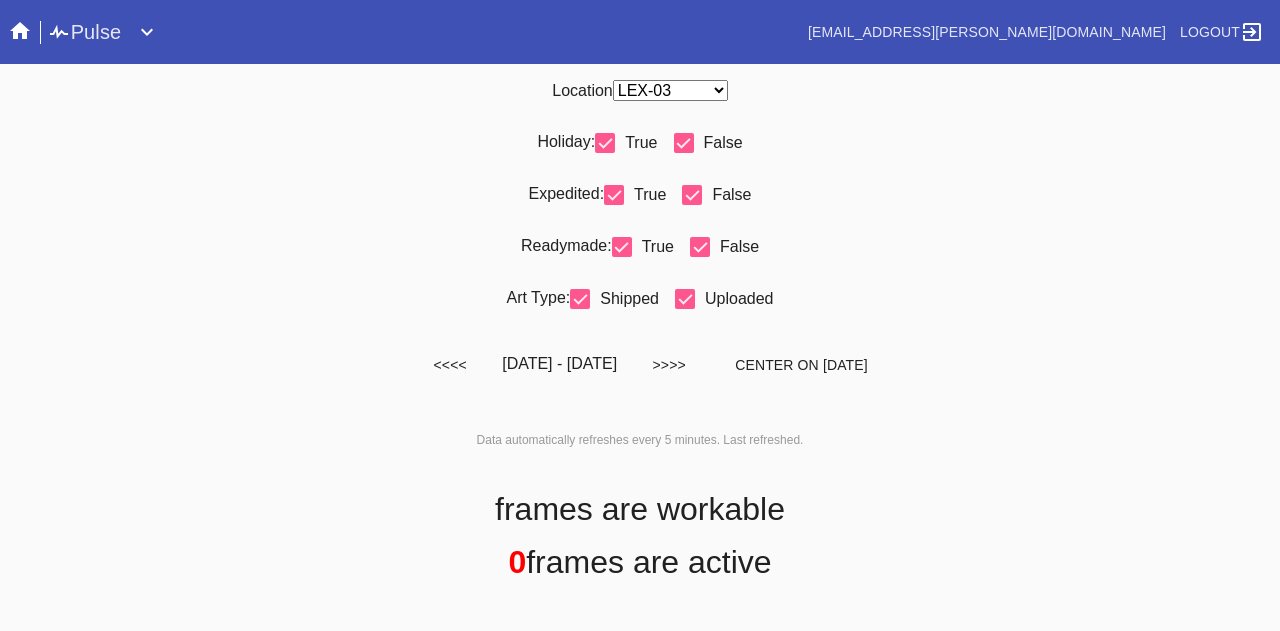 click on "Any Location DCA-05 ELP-01 LAS-01 LEX-01 LEX-03" at bounding box center (670, 90) 